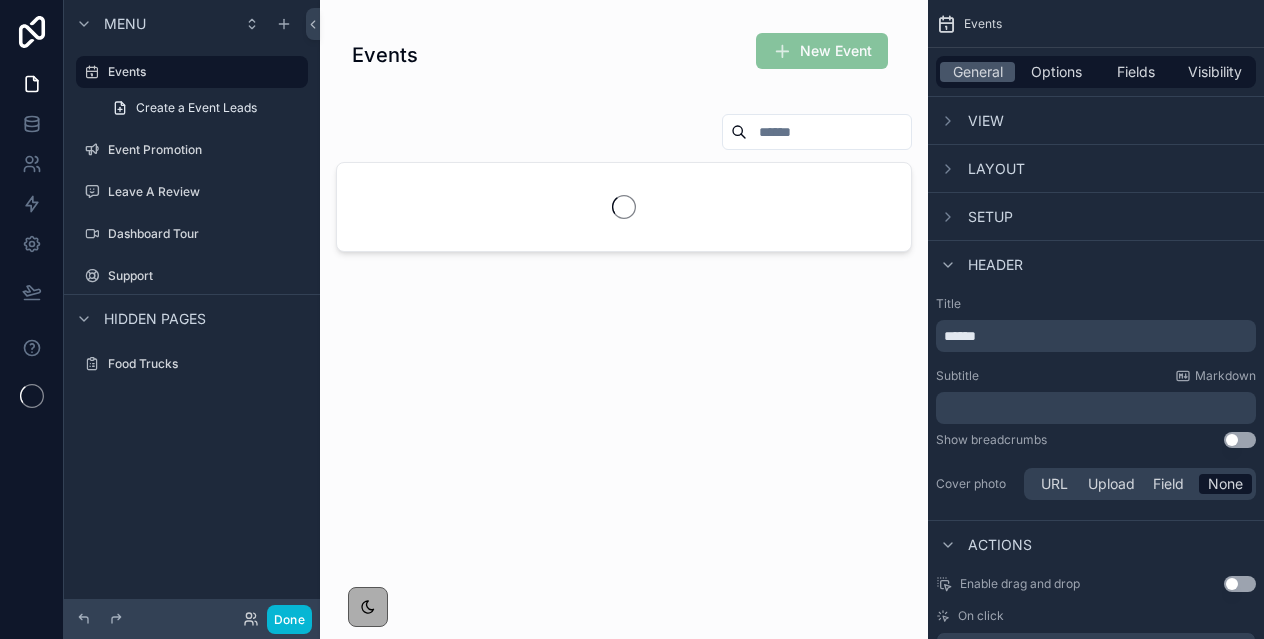 scroll, scrollTop: 0, scrollLeft: 0, axis: both 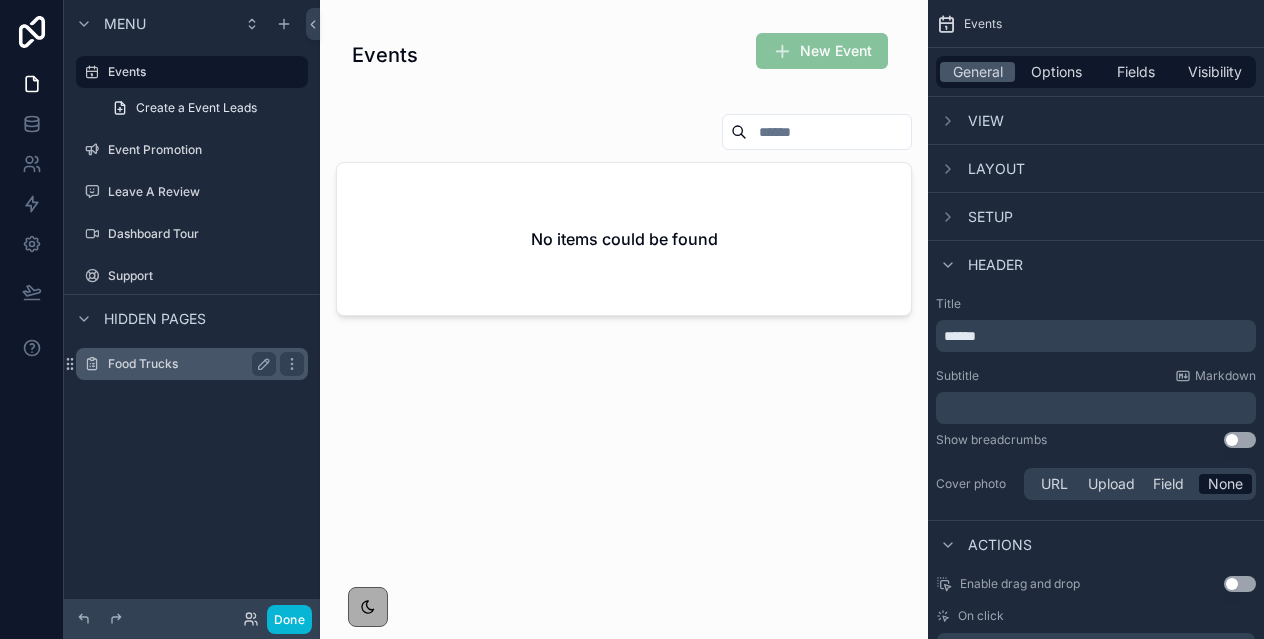 click on "Food Trucks" at bounding box center [188, 364] 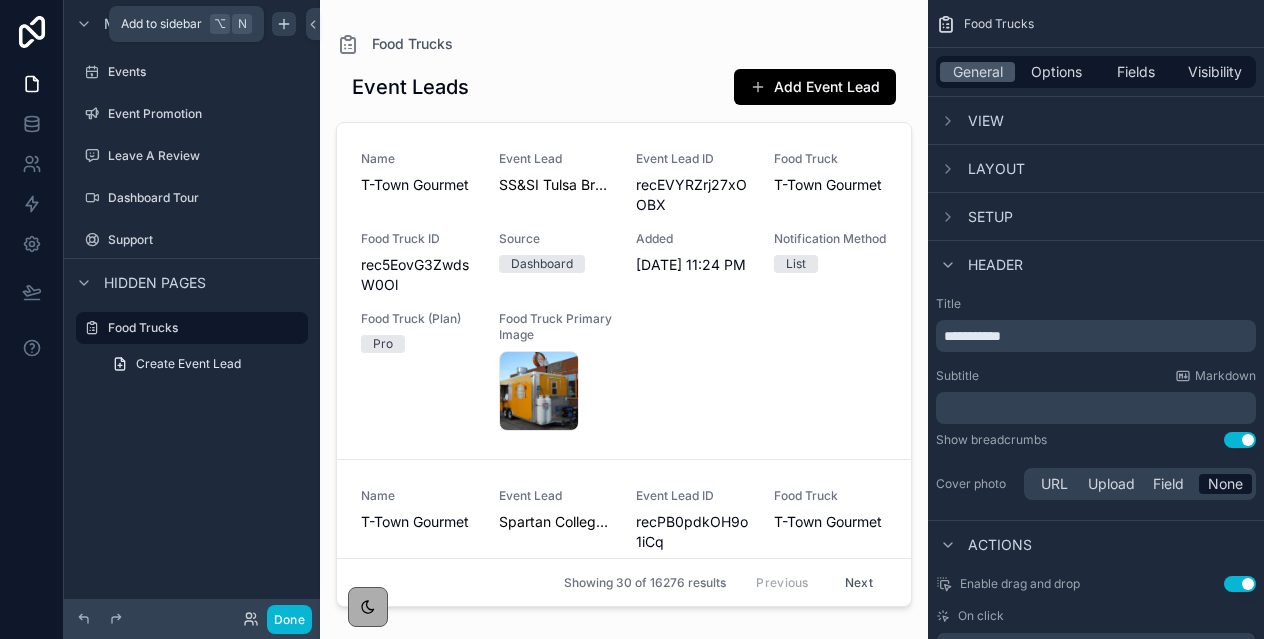 click 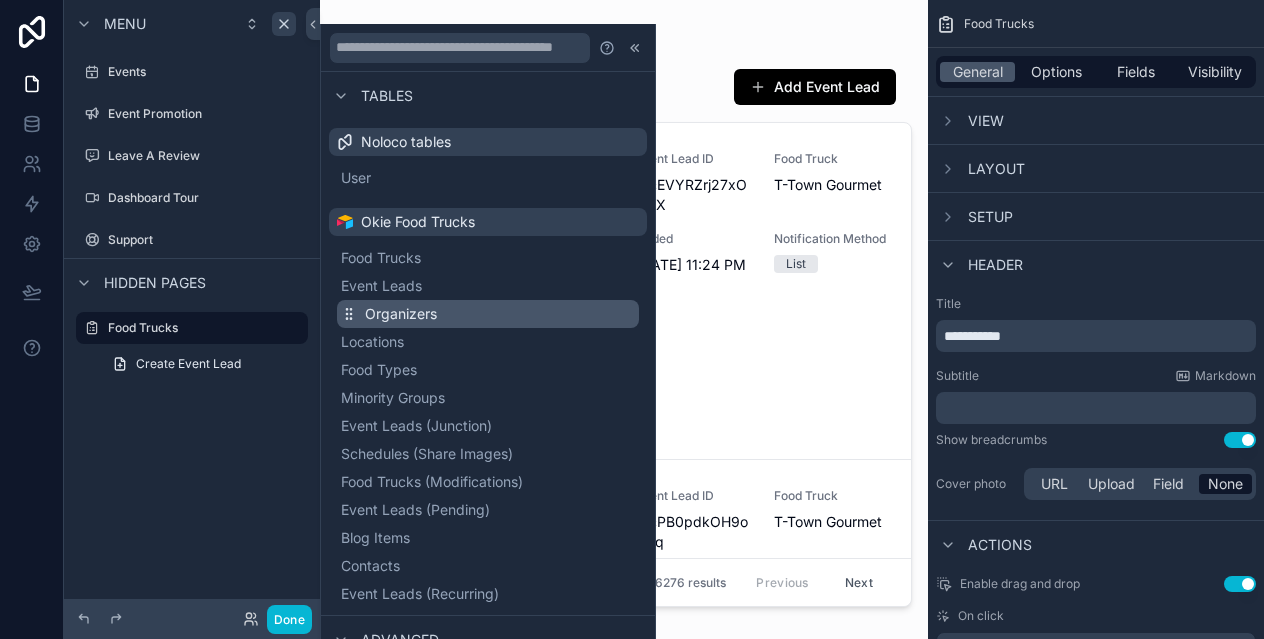 scroll, scrollTop: 177, scrollLeft: 0, axis: vertical 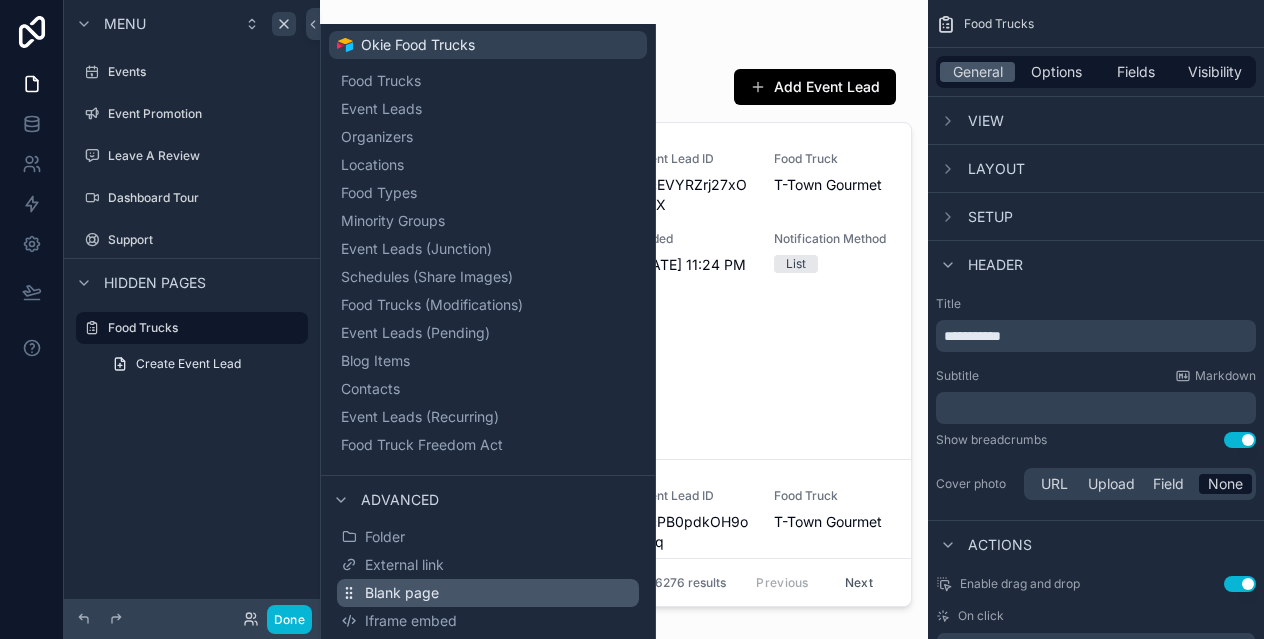 click on "Blank page" at bounding box center [488, 593] 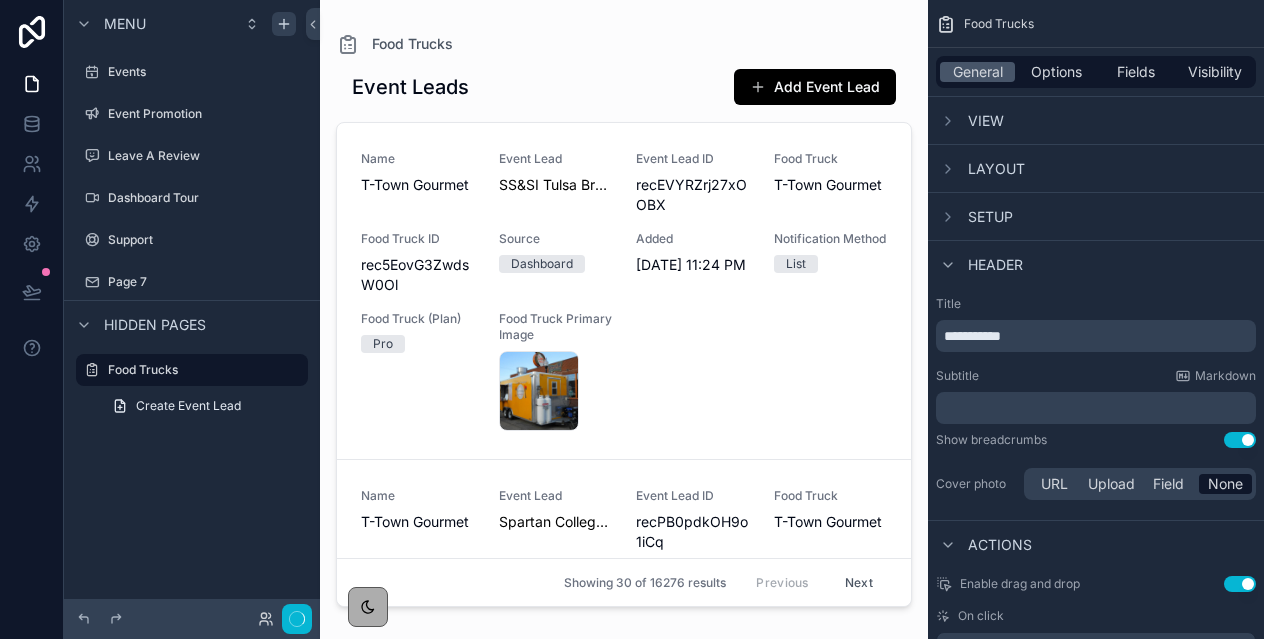 scroll, scrollTop: 30, scrollLeft: 0, axis: vertical 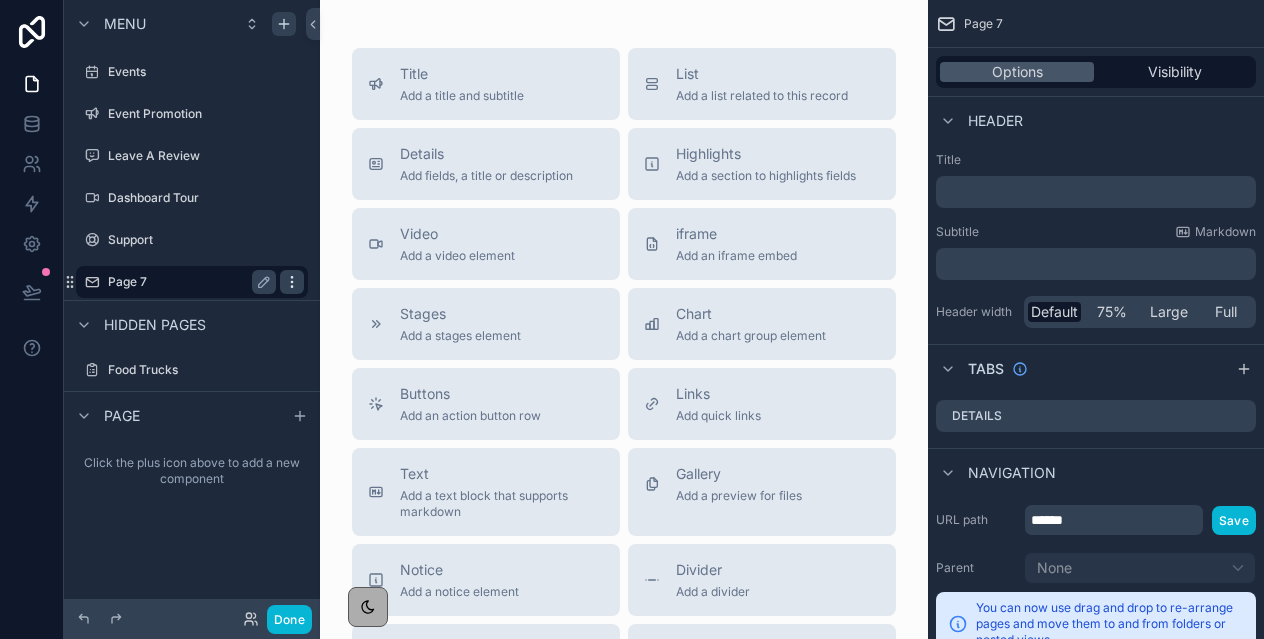 click 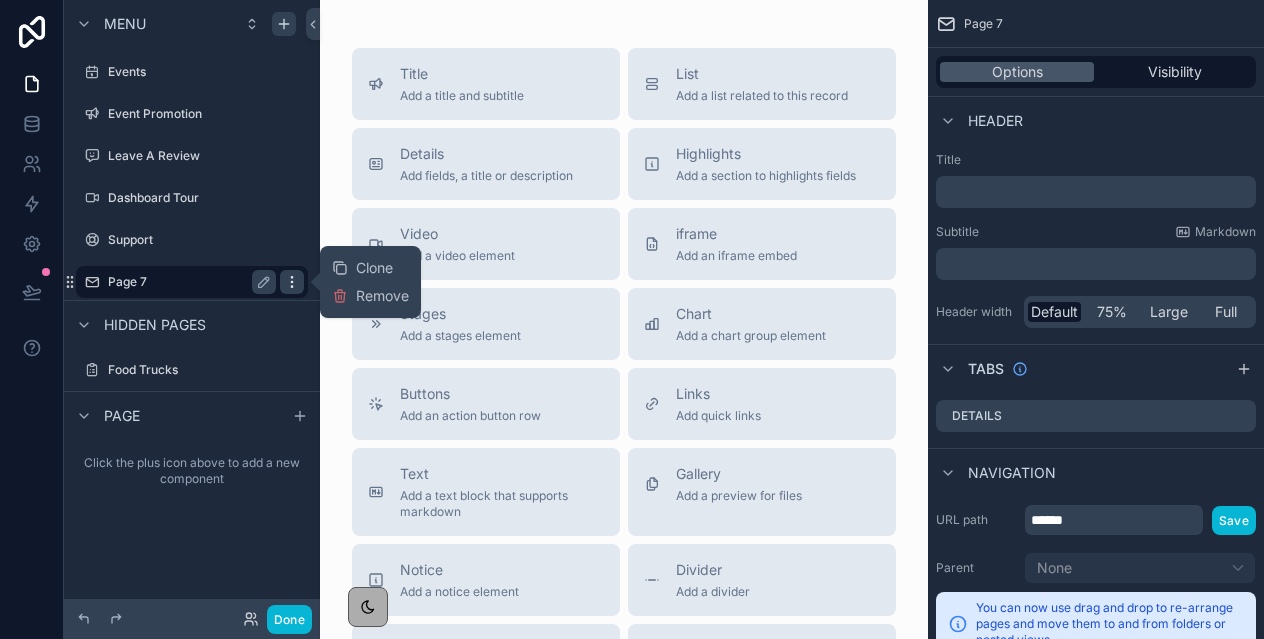 click 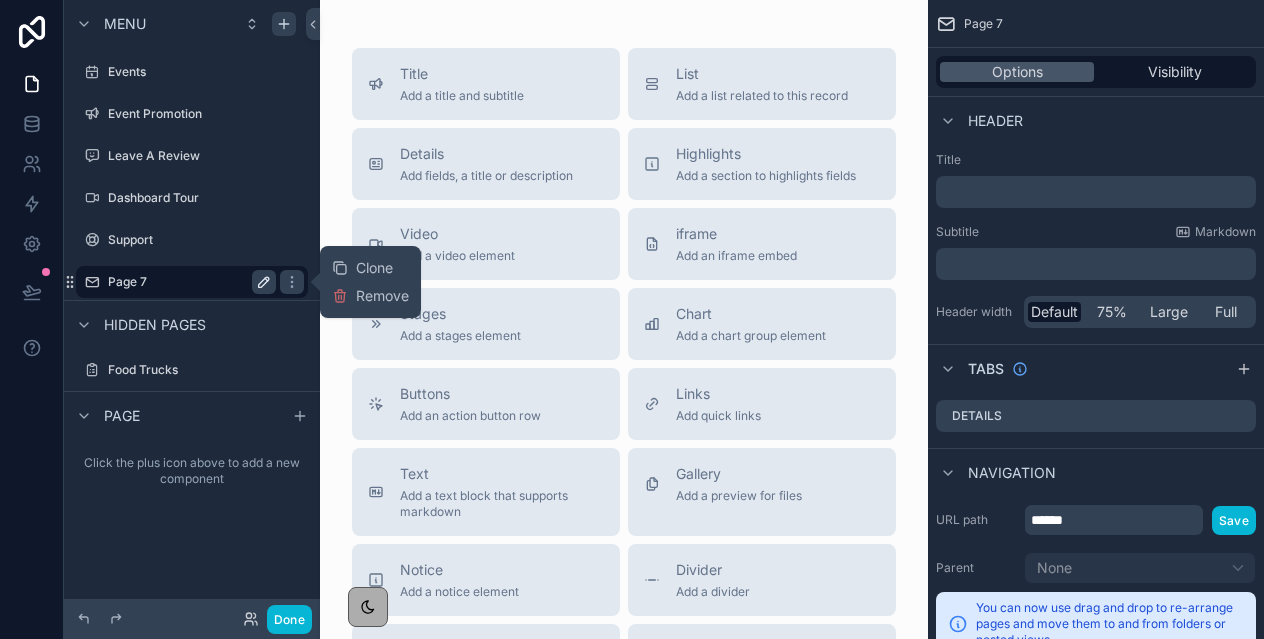 click 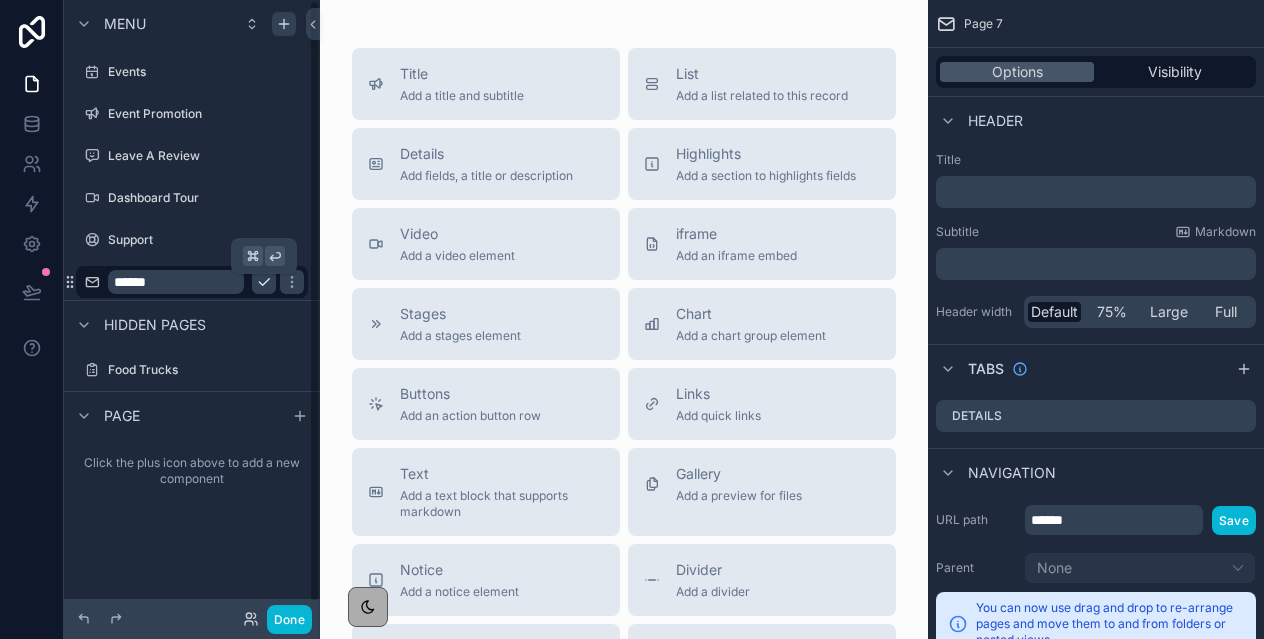 click 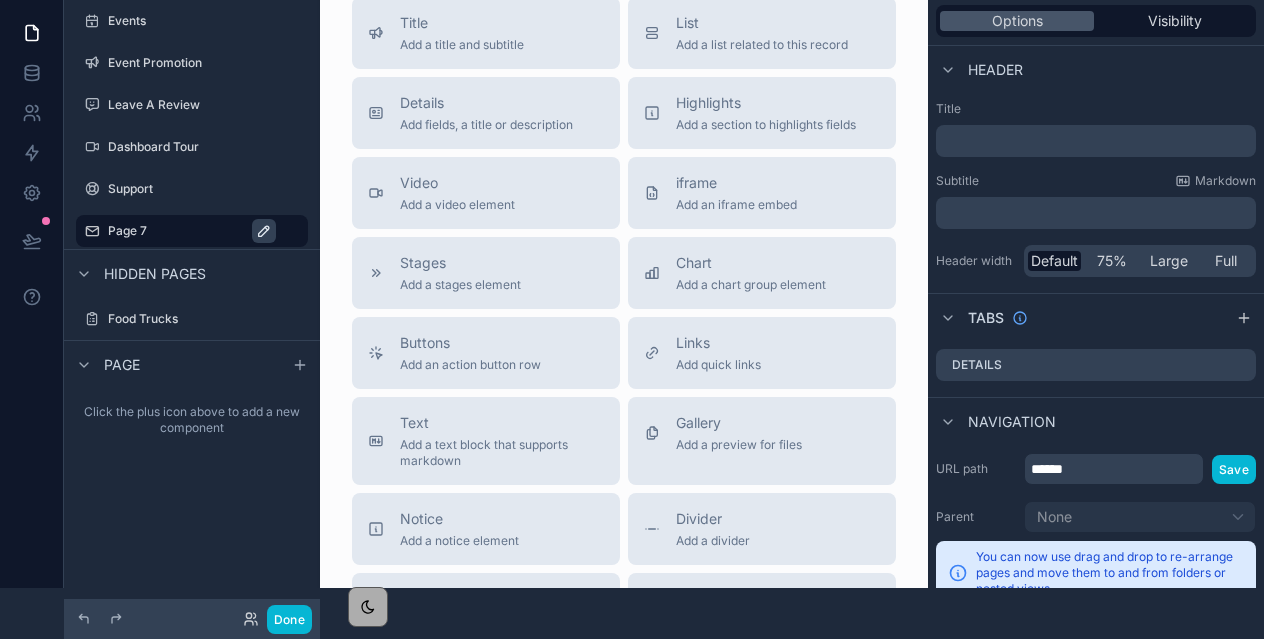 scroll, scrollTop: 0, scrollLeft: 0, axis: both 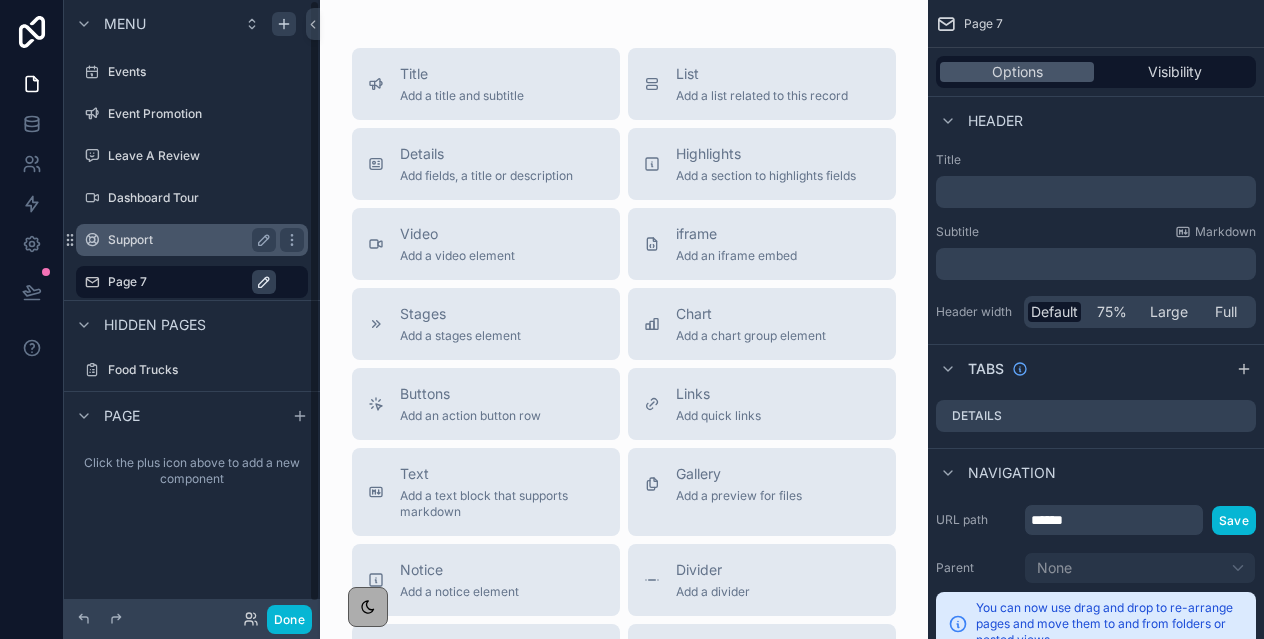 click on "Support" at bounding box center [188, 240] 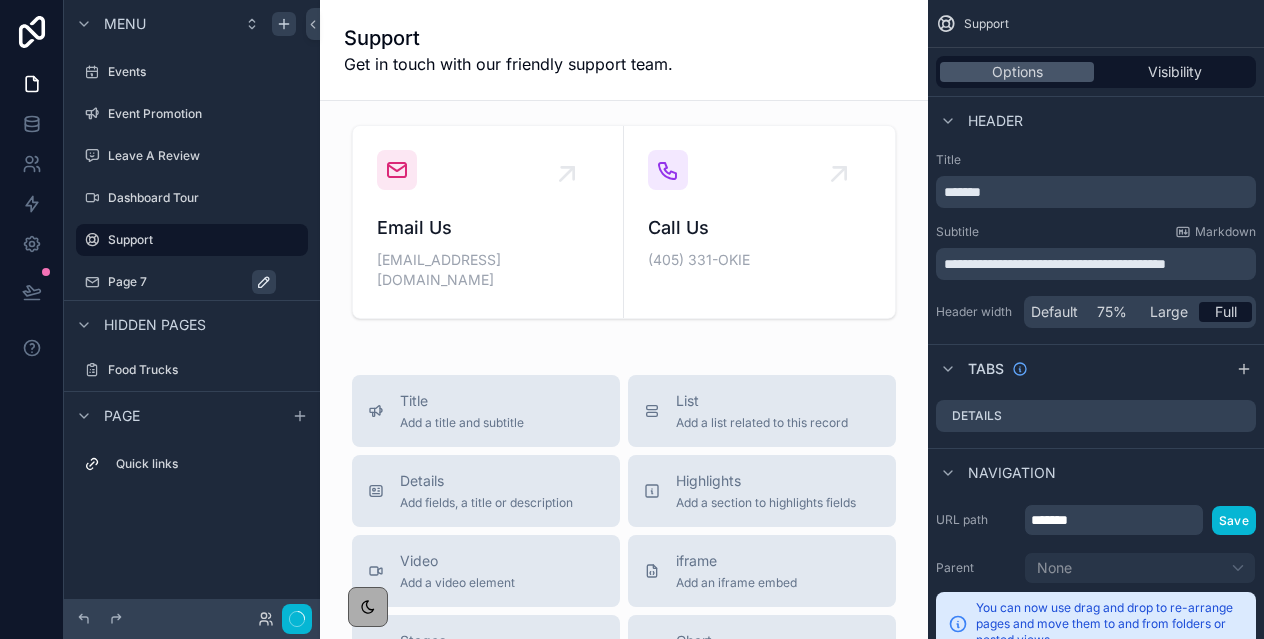 click on "Page 7" at bounding box center (202, 282) 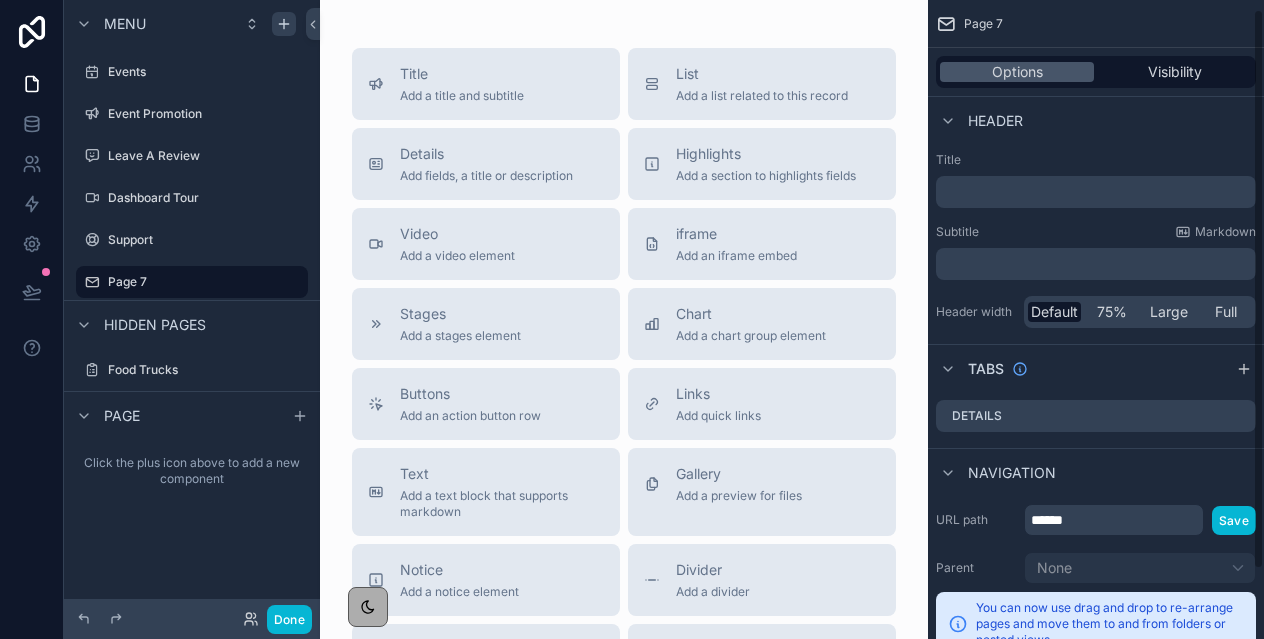 scroll, scrollTop: 89, scrollLeft: 0, axis: vertical 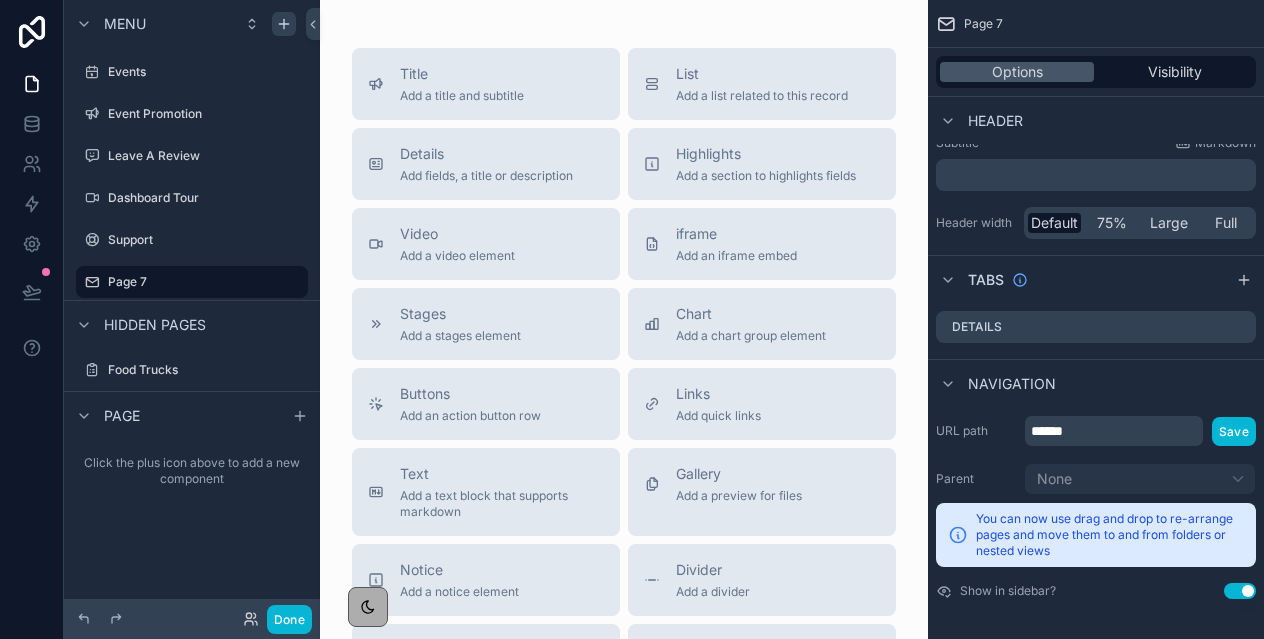 click on "Use setting" at bounding box center [1240, 591] 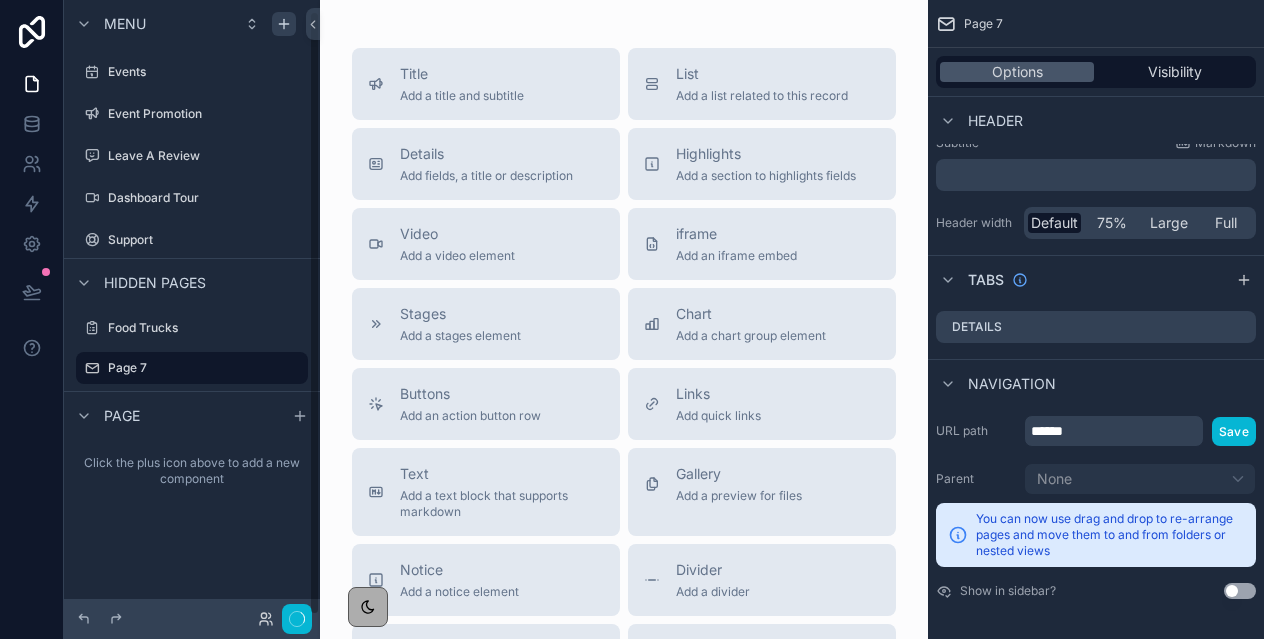 scroll, scrollTop: 17, scrollLeft: 0, axis: vertical 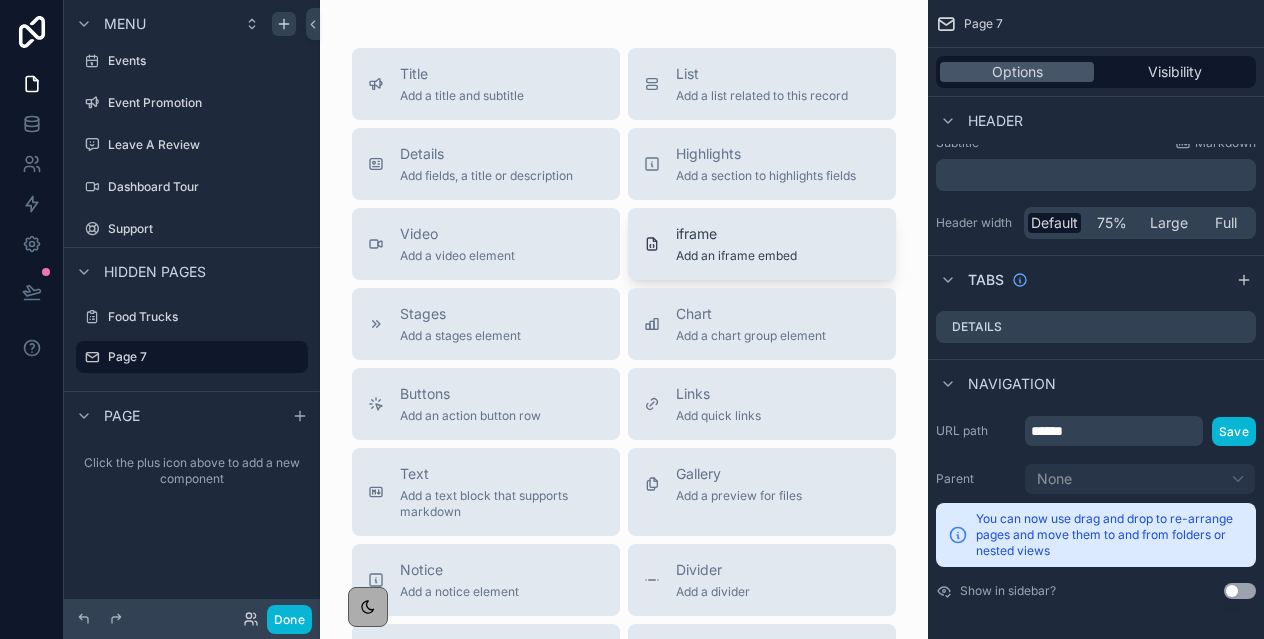 click on "iframe Add an iframe embed" at bounding box center (762, 244) 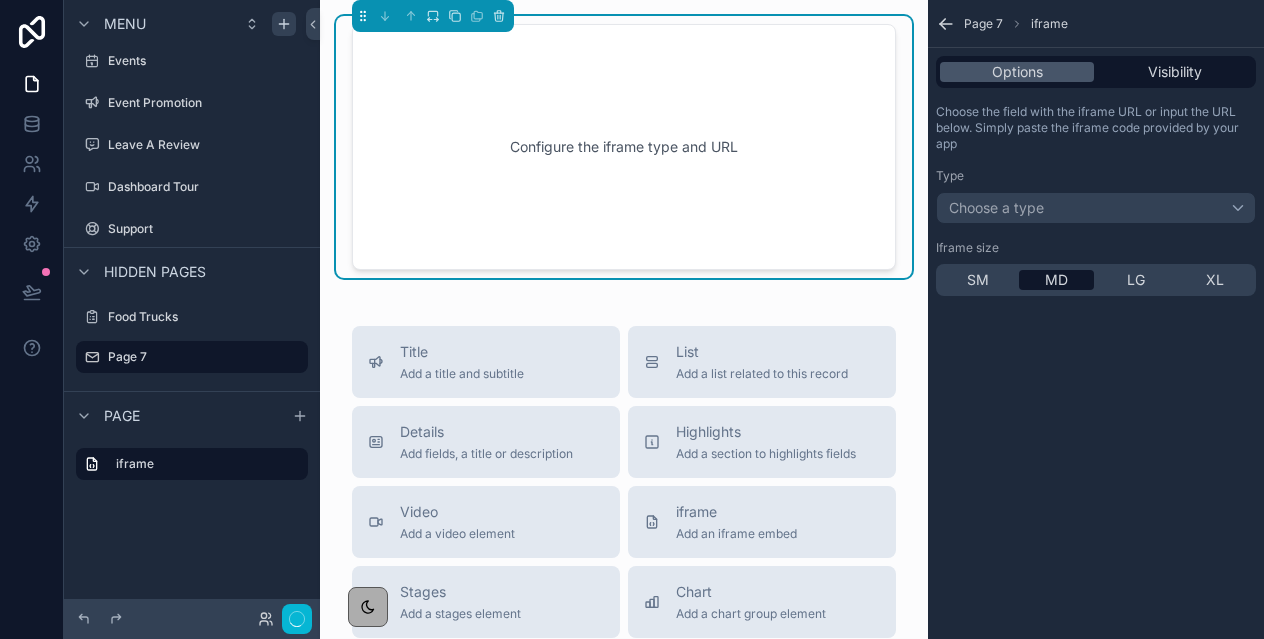 scroll, scrollTop: 17, scrollLeft: 0, axis: vertical 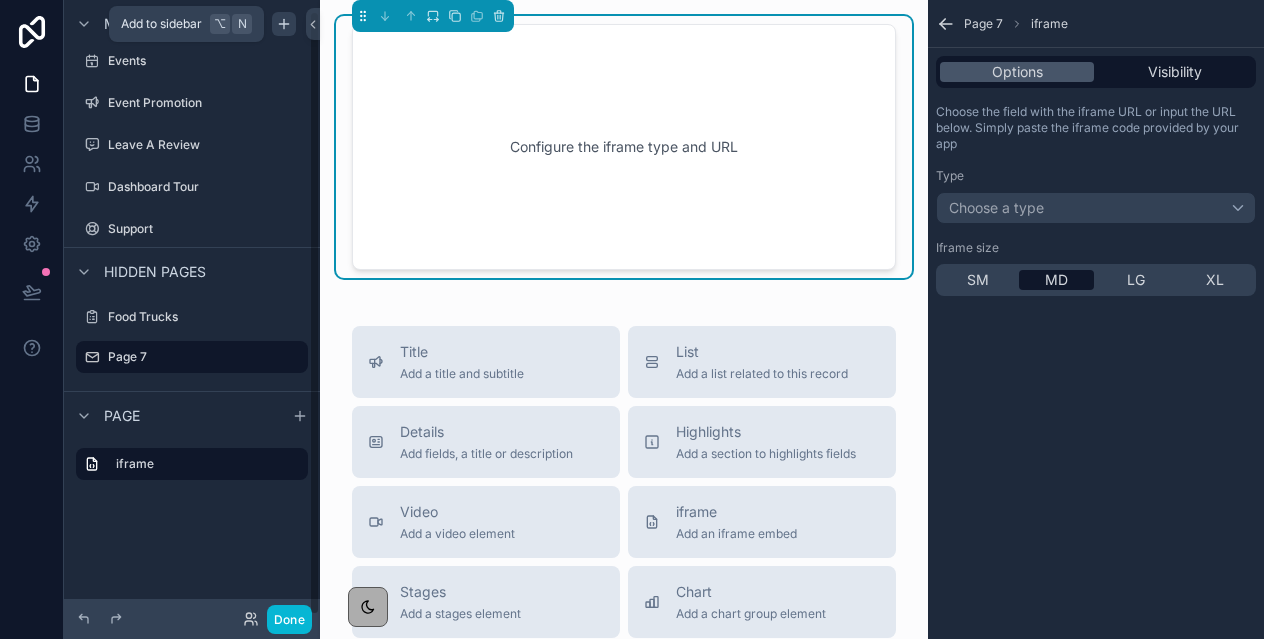 click 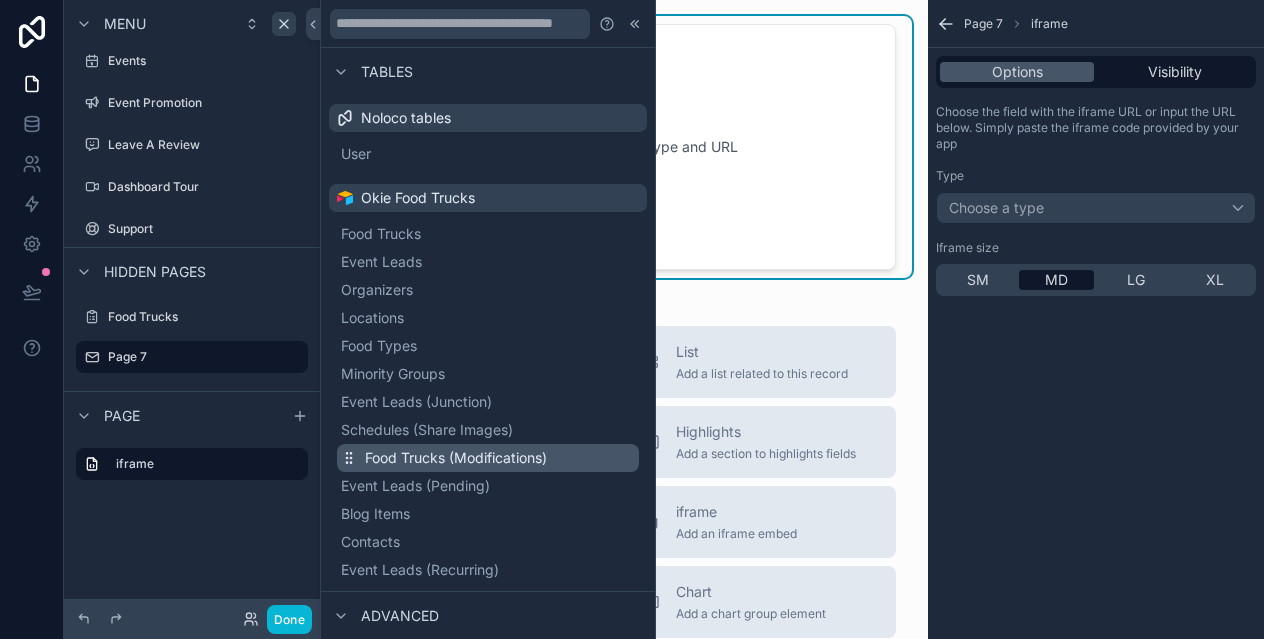 scroll, scrollTop: 177, scrollLeft: 0, axis: vertical 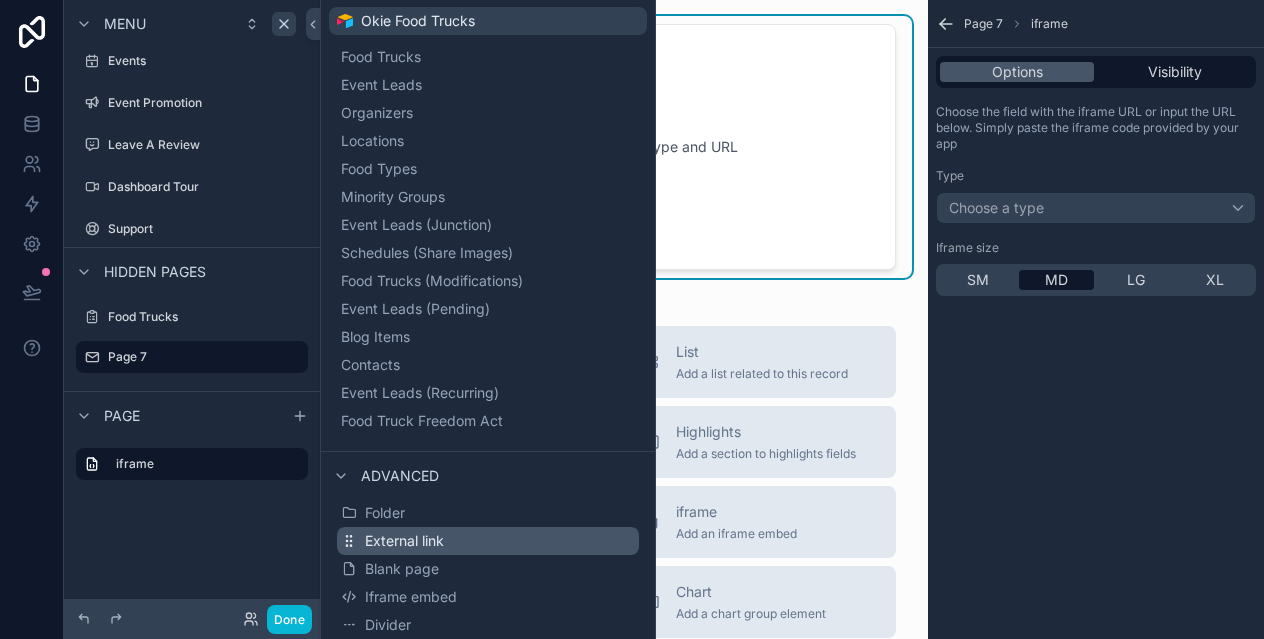 click on "External link" at bounding box center [488, 541] 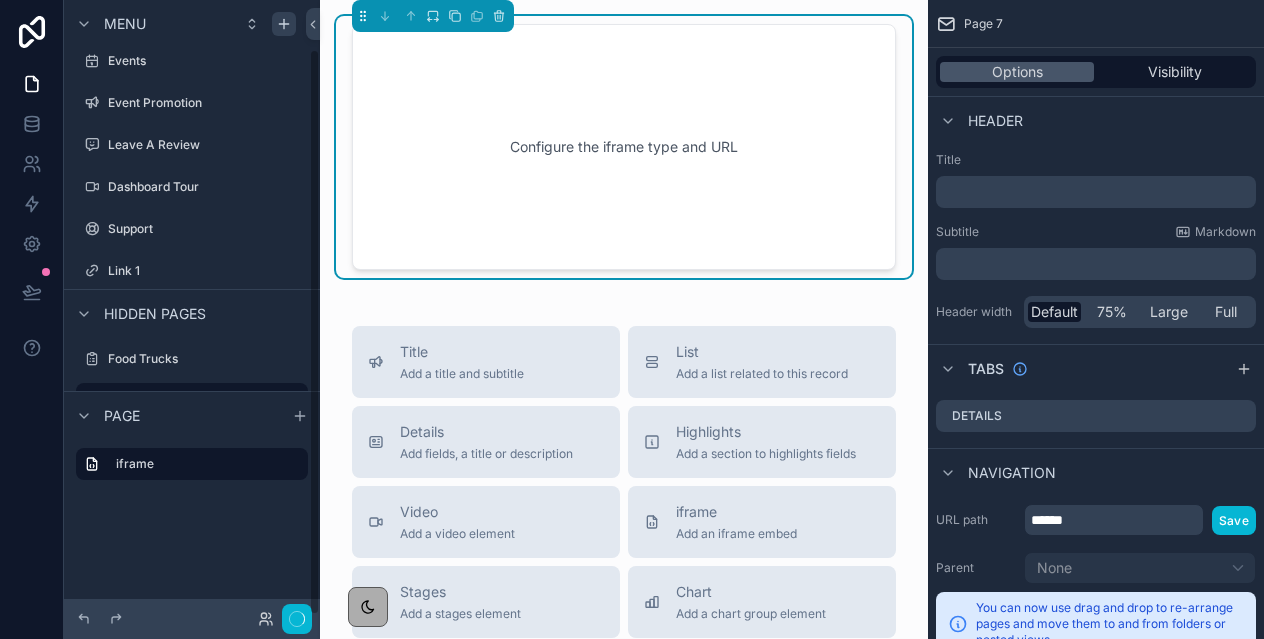 scroll, scrollTop: 17, scrollLeft: 0, axis: vertical 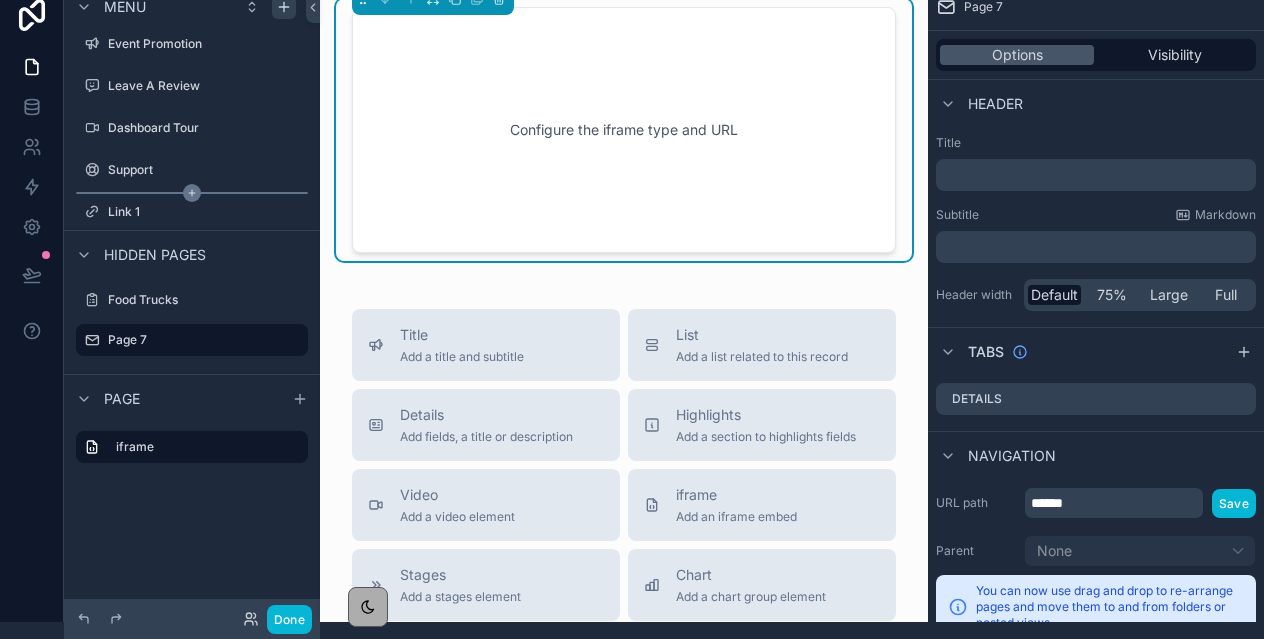 click at bounding box center [192, 193] 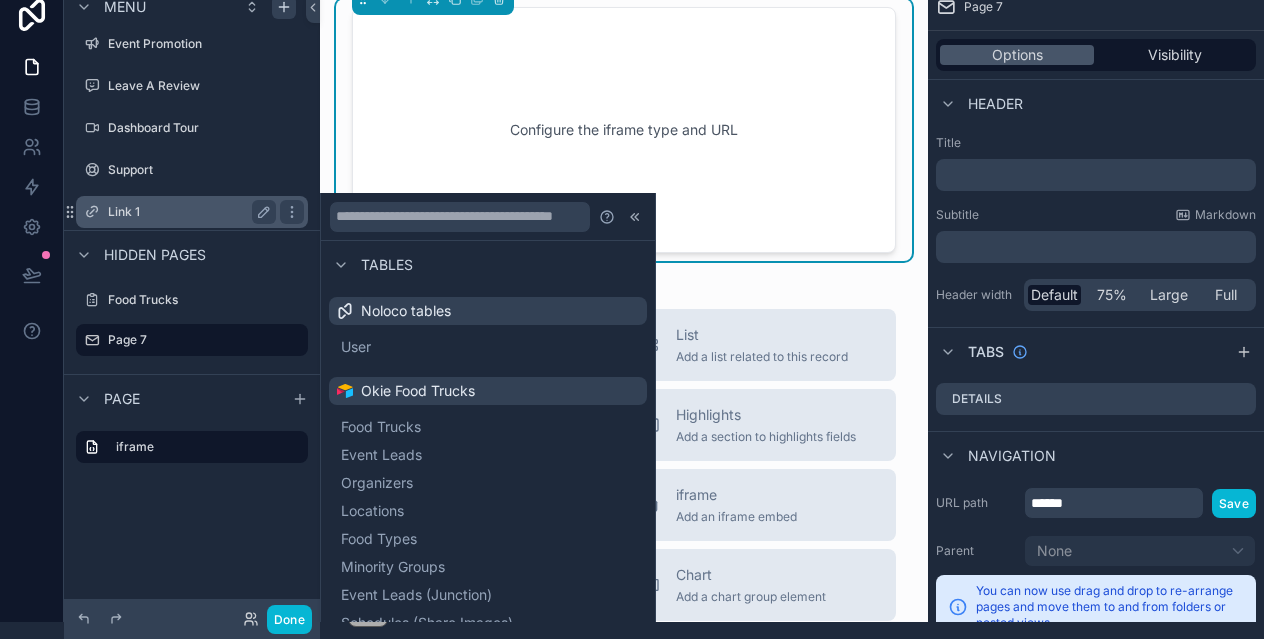 click on "Link 1" at bounding box center [188, 212] 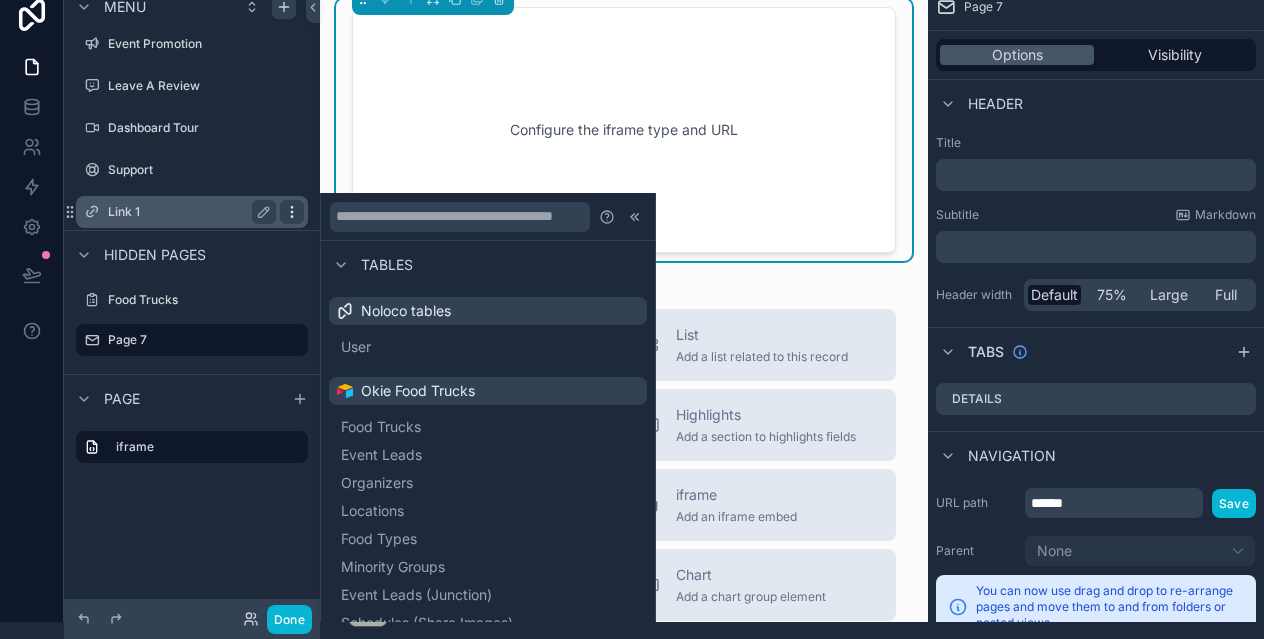 click 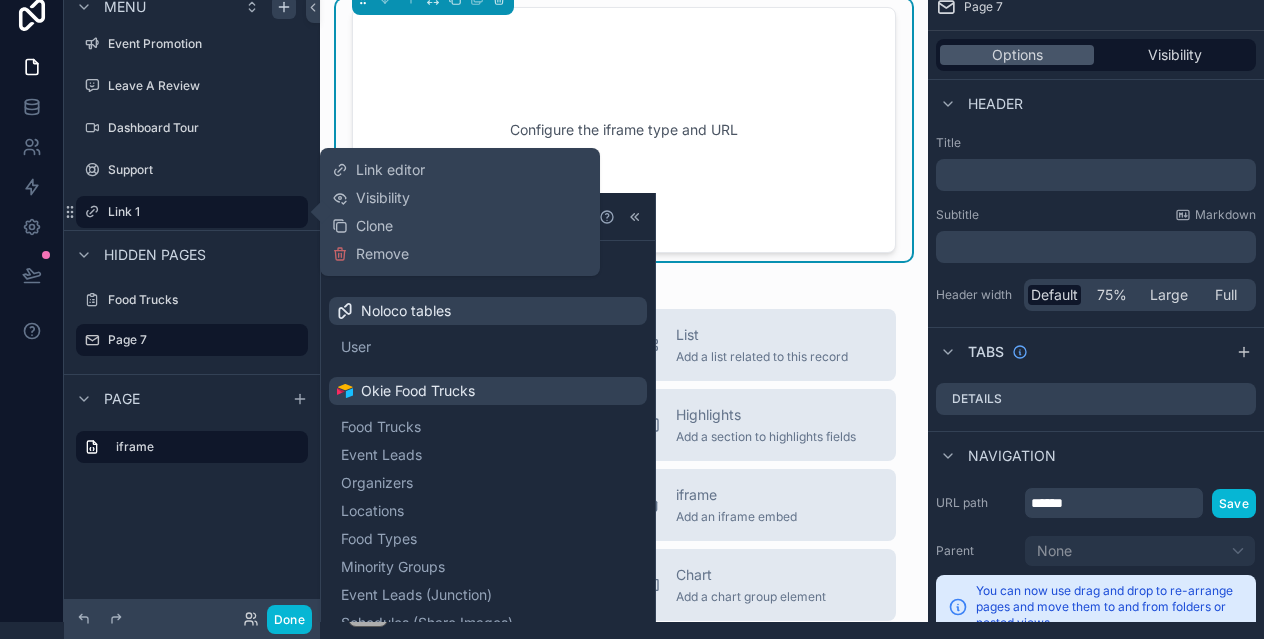 click on "Link editor Visibility Clone Remove" at bounding box center (460, 212) 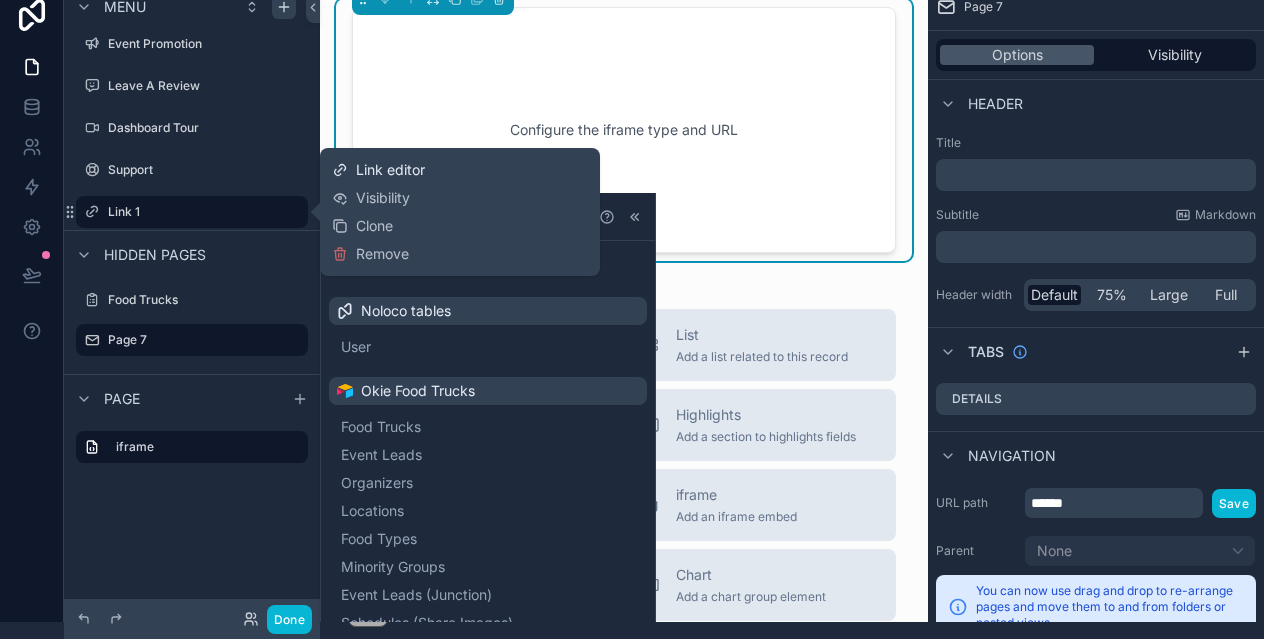 click on "Link editor" at bounding box center [390, 170] 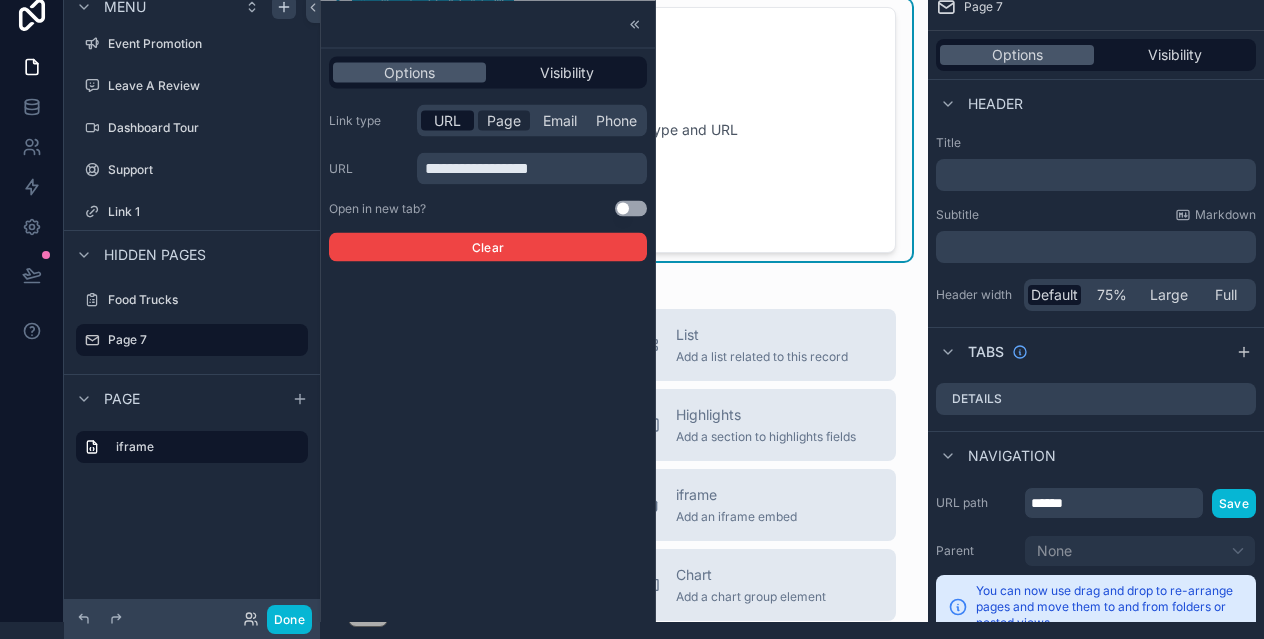 click on "Page" at bounding box center [504, 121] 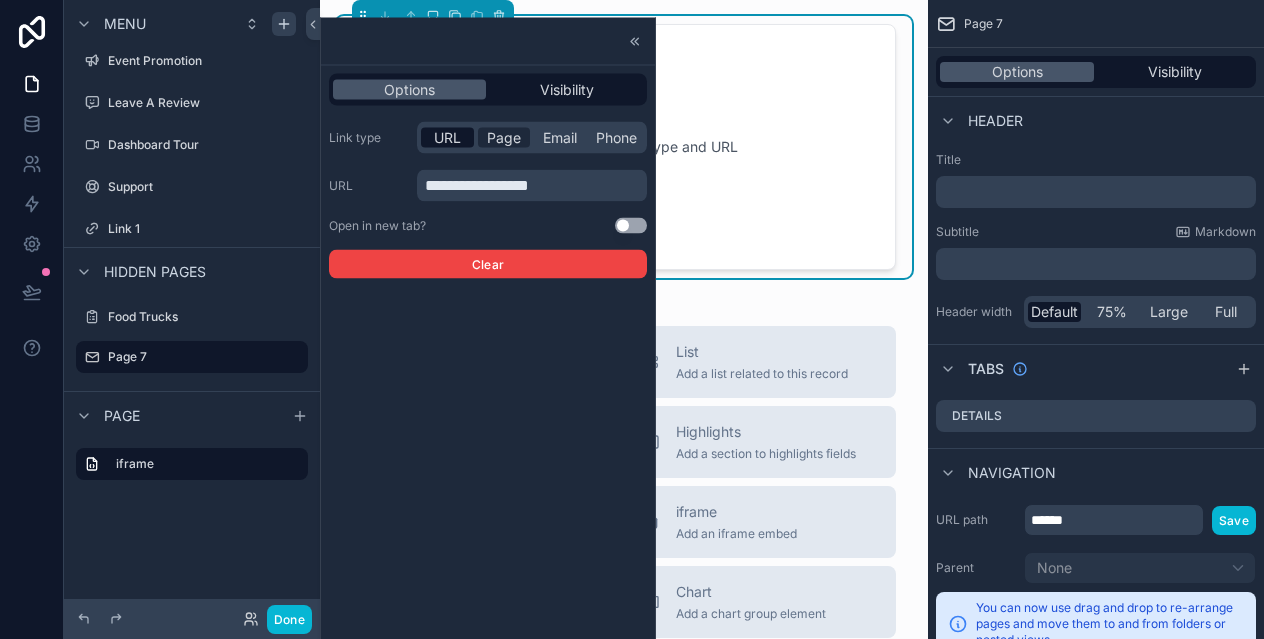 scroll, scrollTop: 17, scrollLeft: 0, axis: vertical 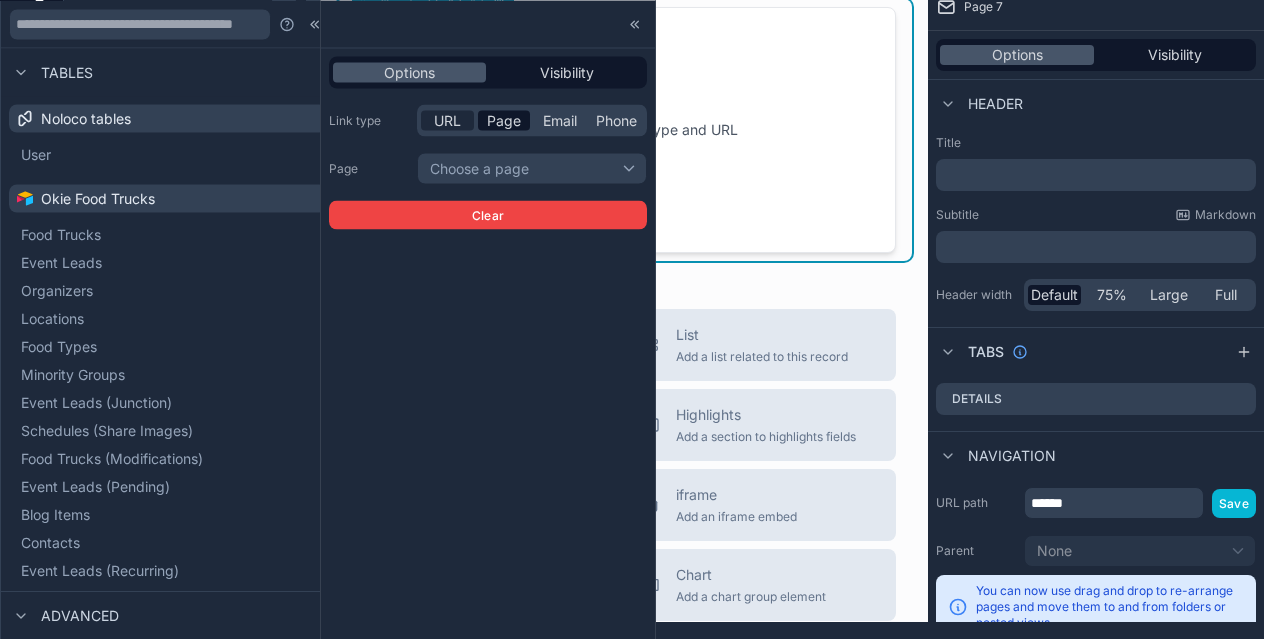click on "URL" at bounding box center (447, 121) 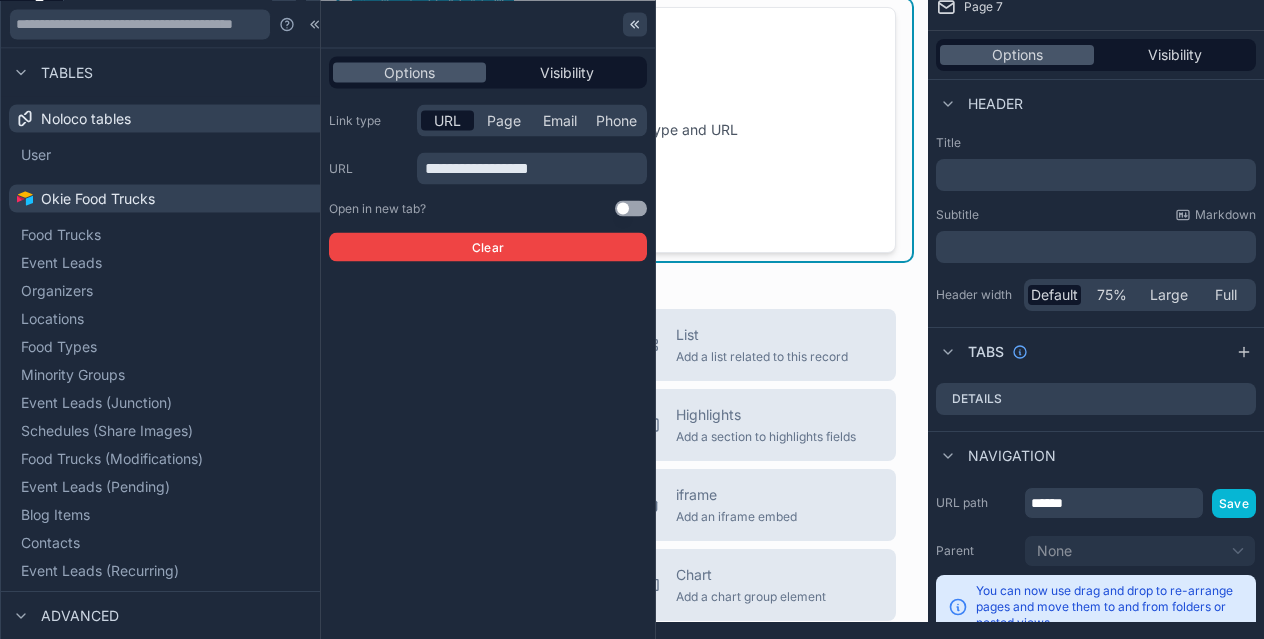 click 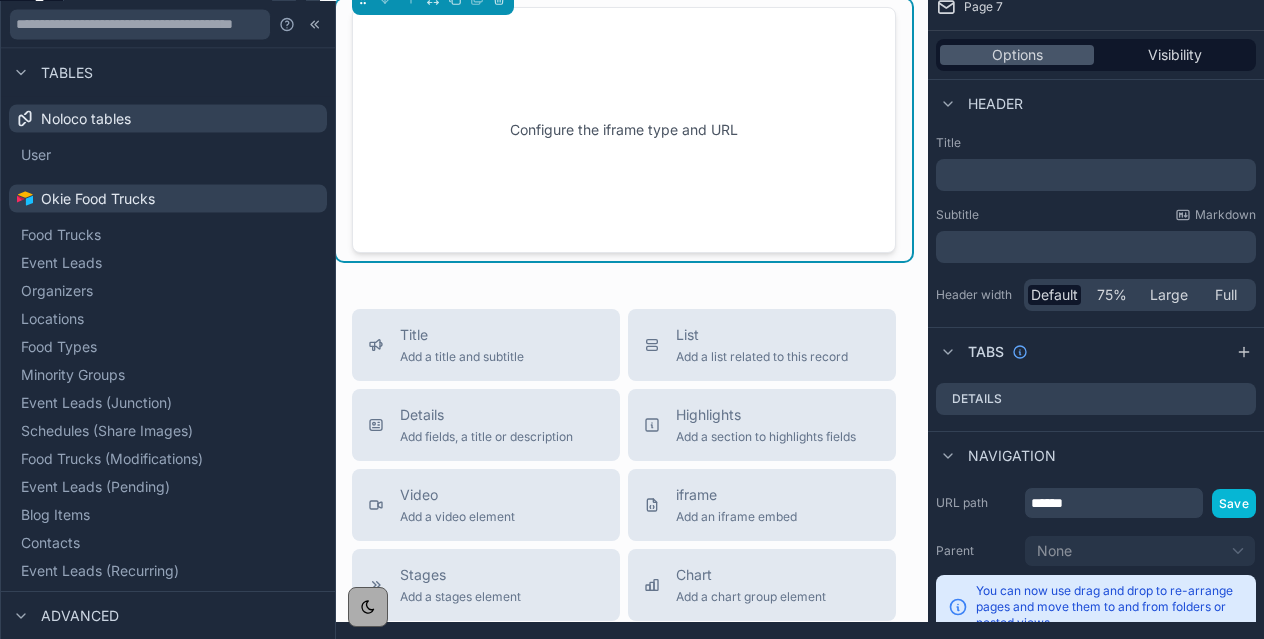 click at bounding box center (168, 25) 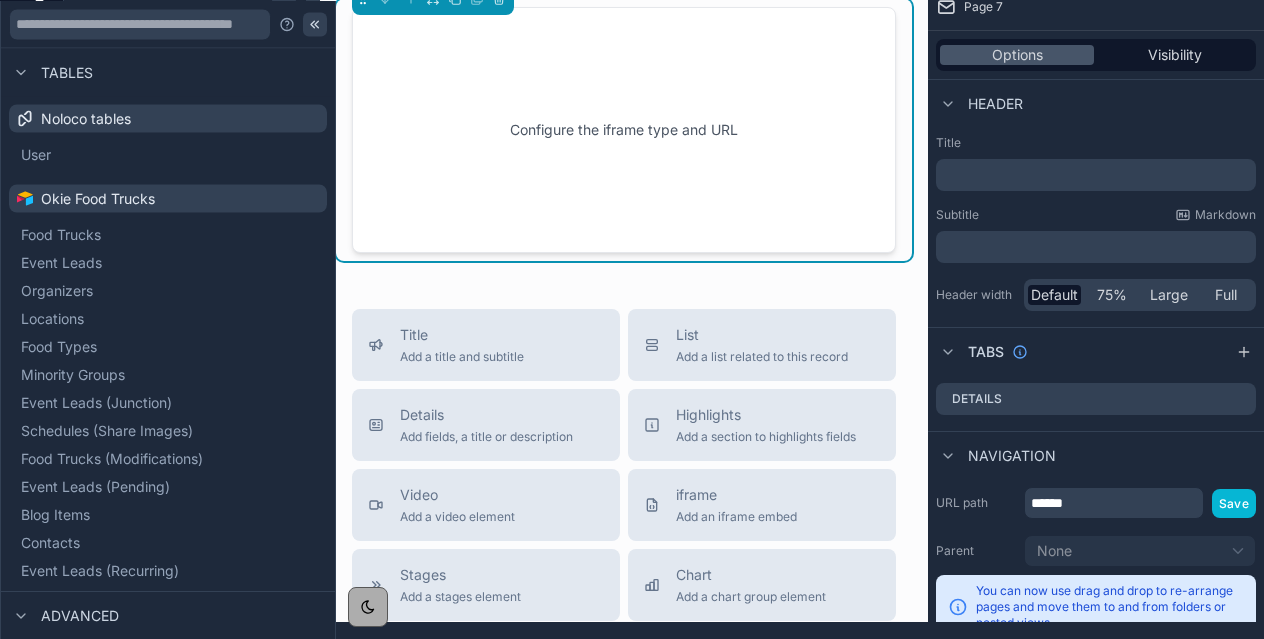 click 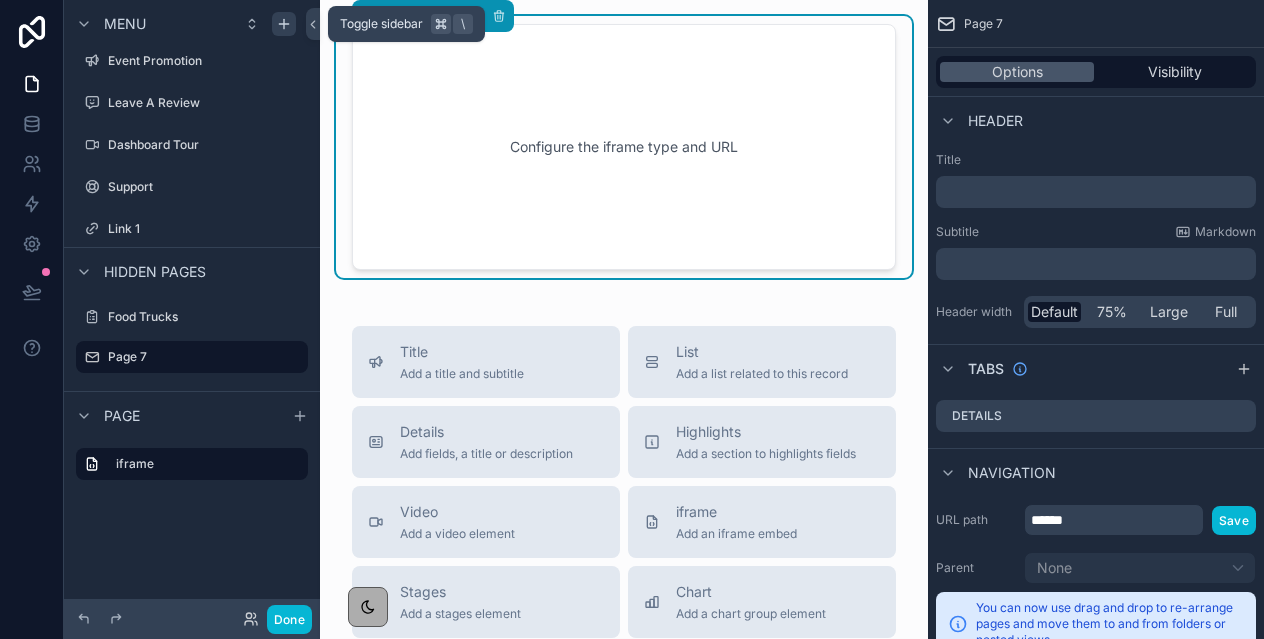 scroll, scrollTop: 0, scrollLeft: 0, axis: both 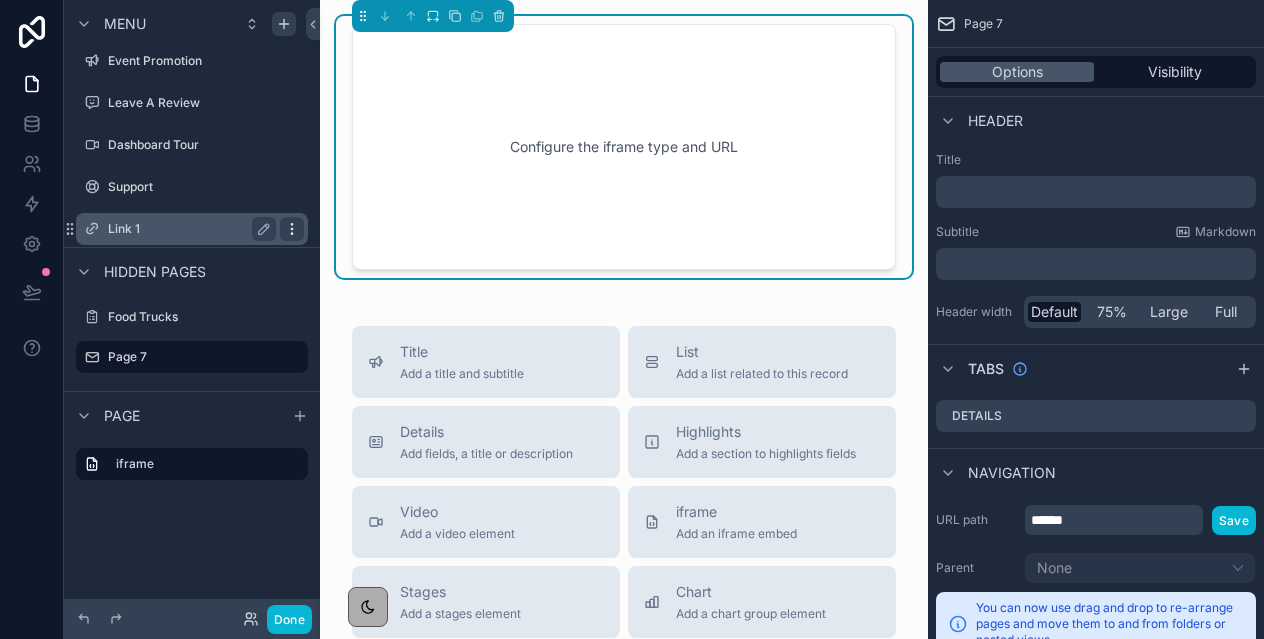 click 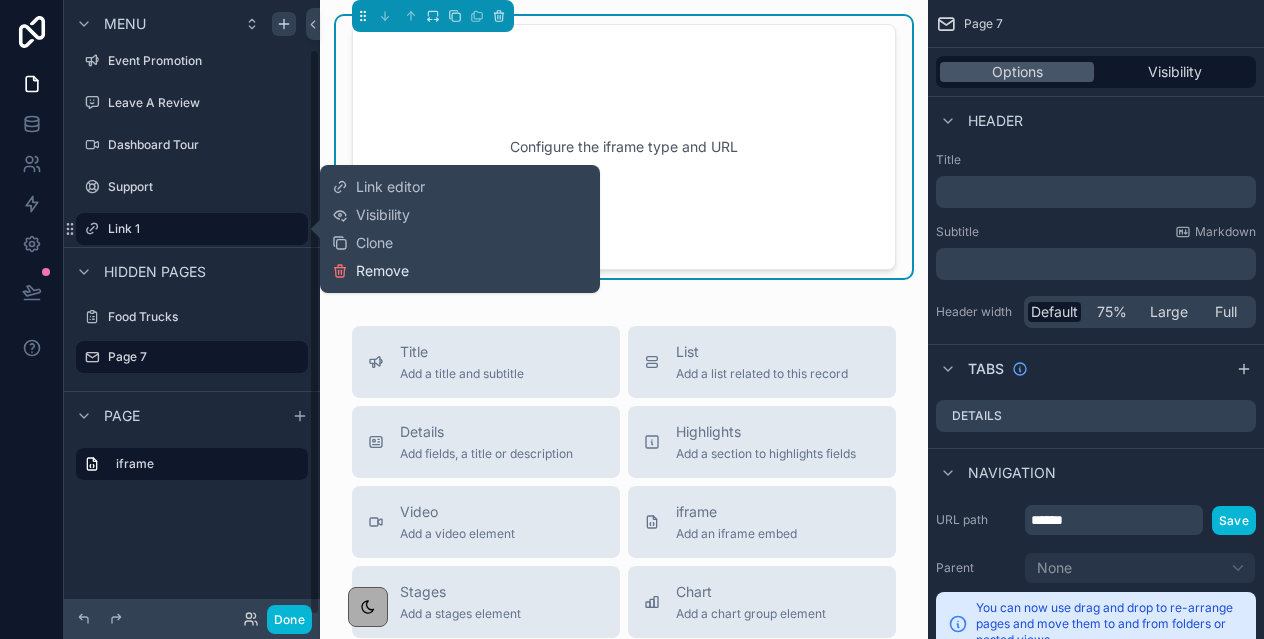 click on "Remove" at bounding box center [382, 271] 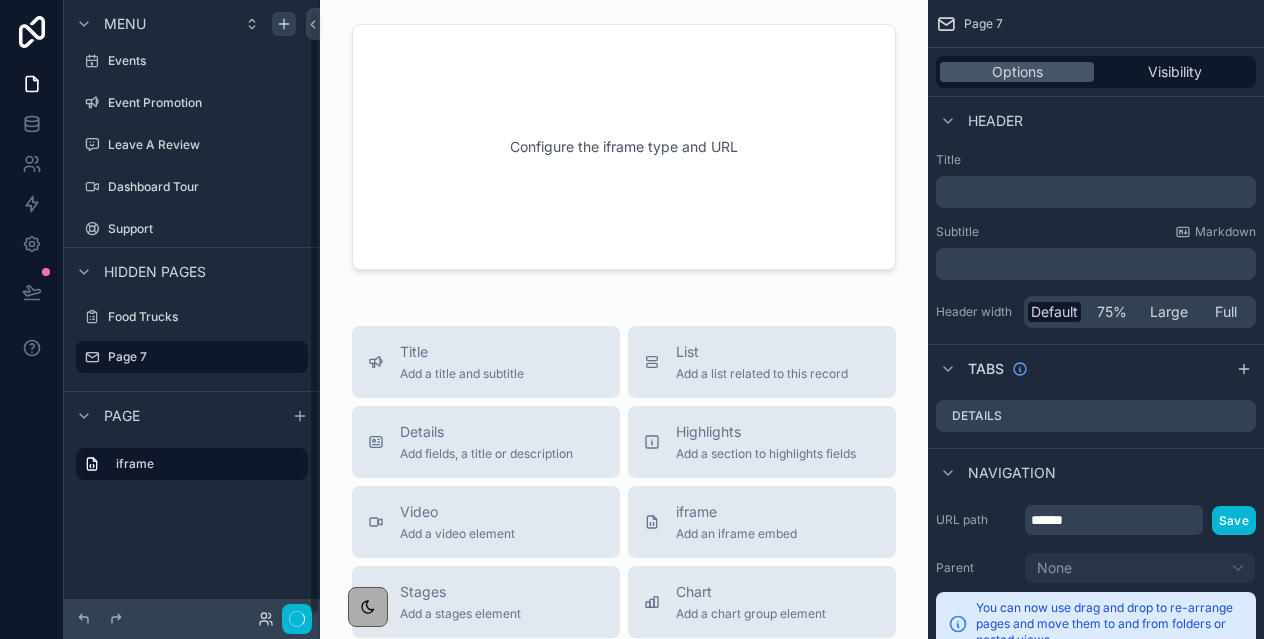 scroll, scrollTop: 17, scrollLeft: 0, axis: vertical 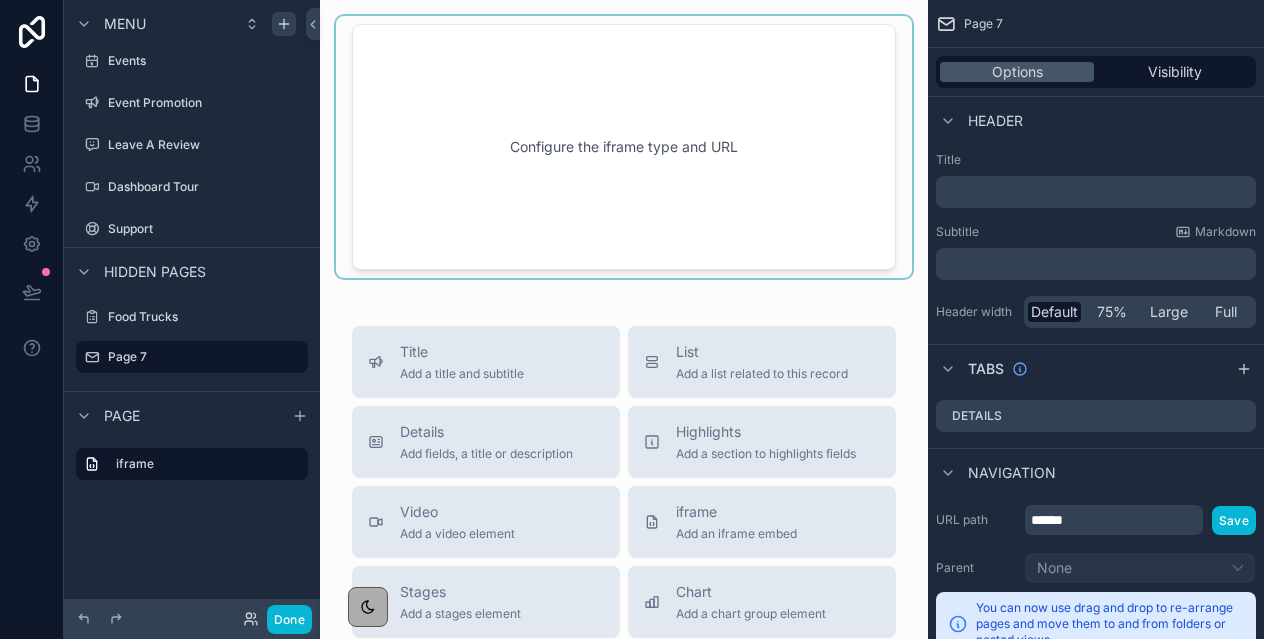 click at bounding box center [624, 147] 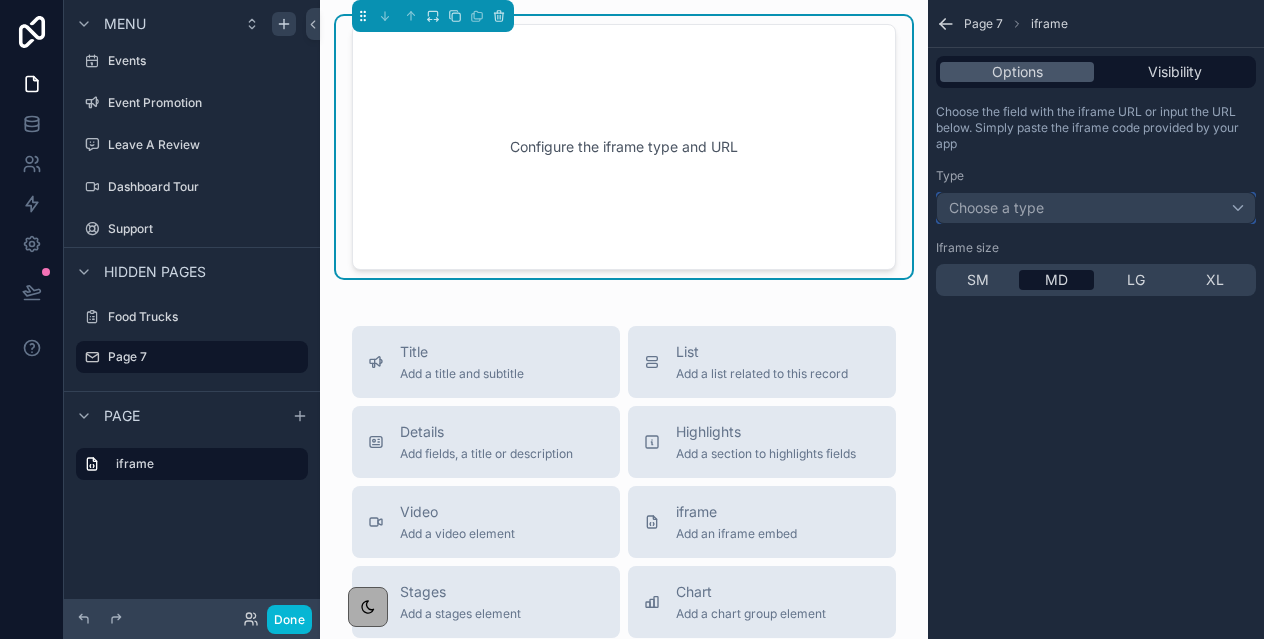 click on "Choose a type" at bounding box center [996, 207] 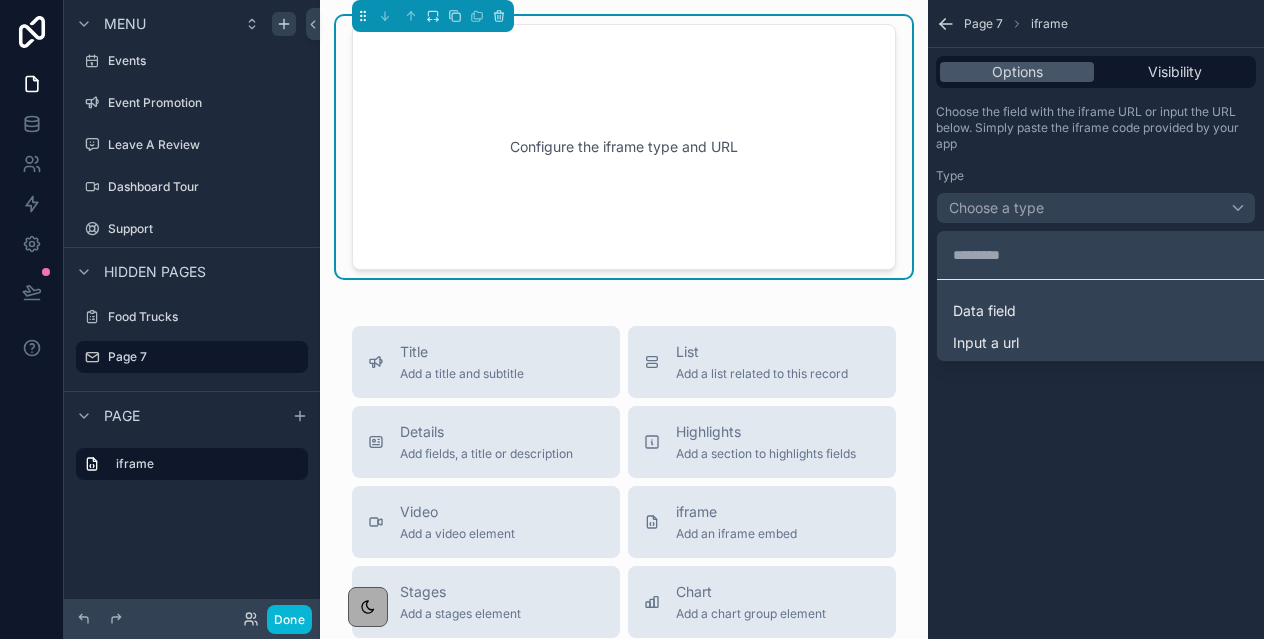 click at bounding box center (632, 319) 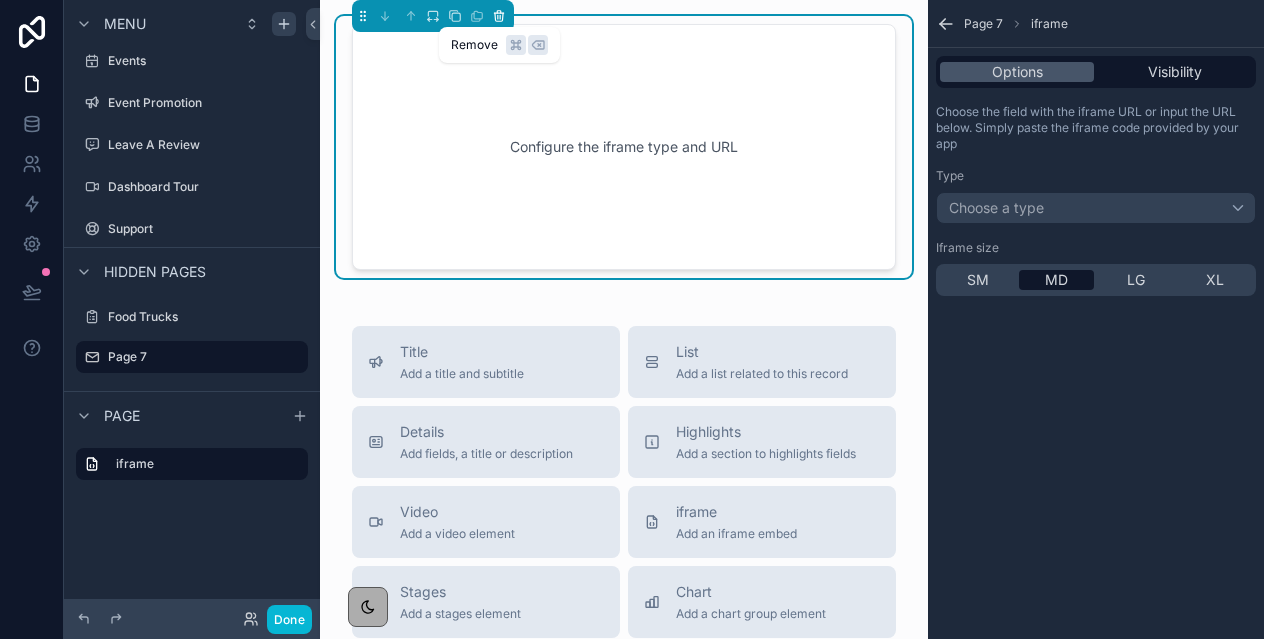 click 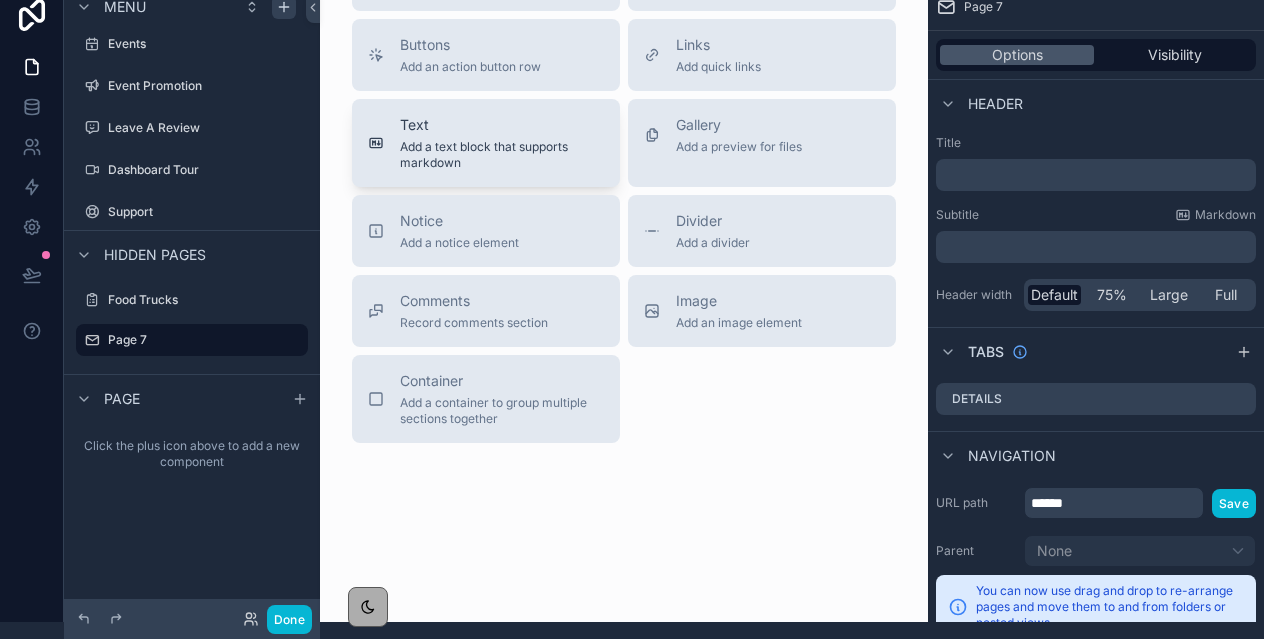 scroll, scrollTop: 345, scrollLeft: 0, axis: vertical 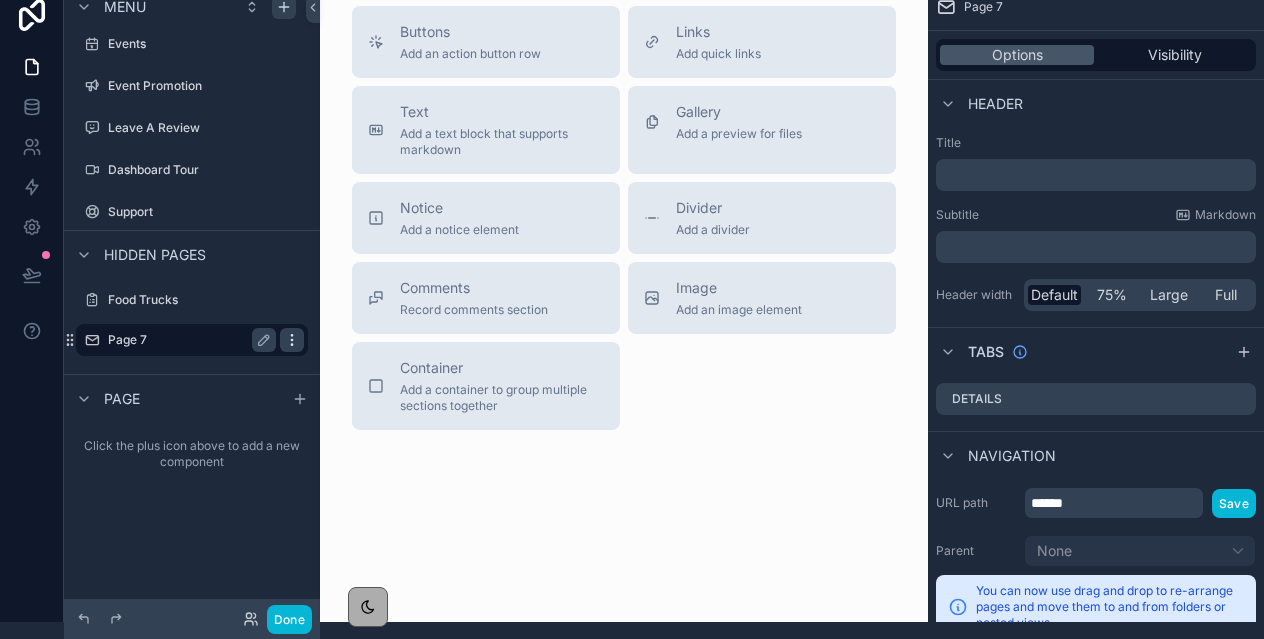 click 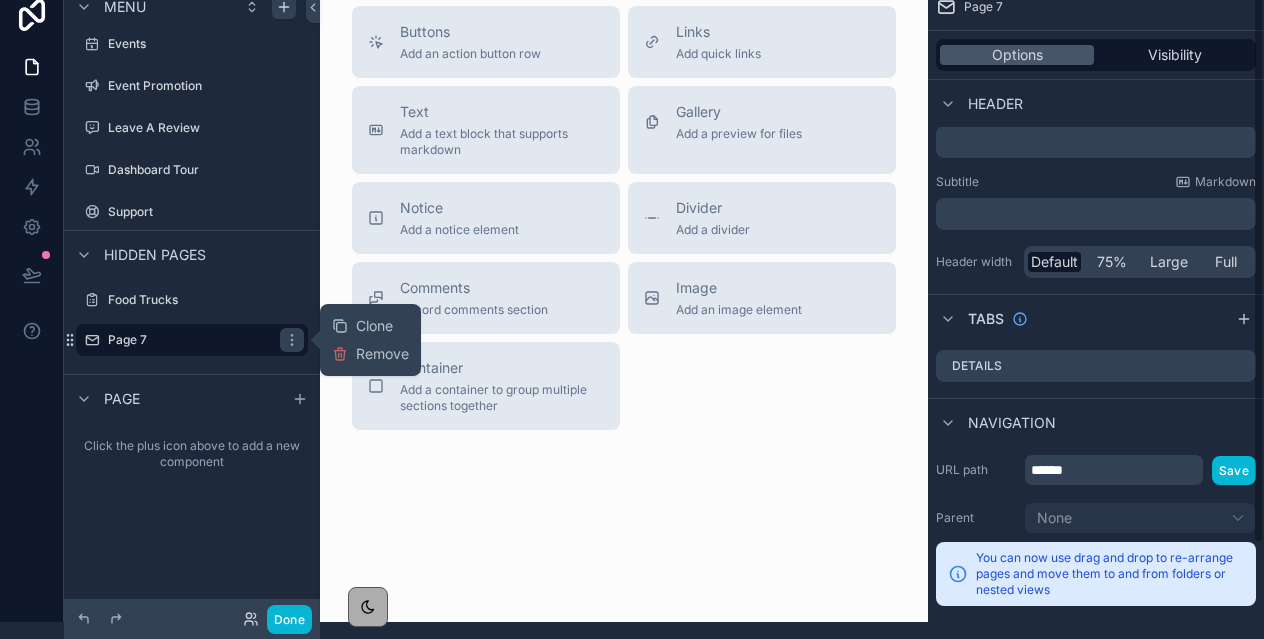 scroll, scrollTop: 0, scrollLeft: 0, axis: both 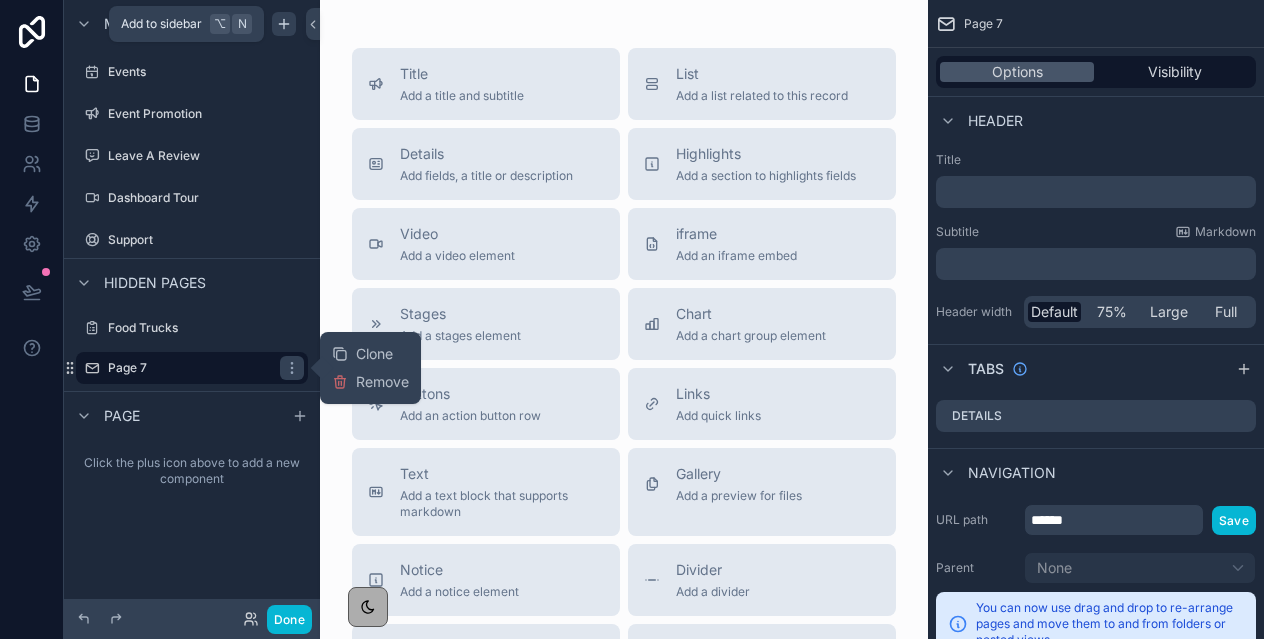 click 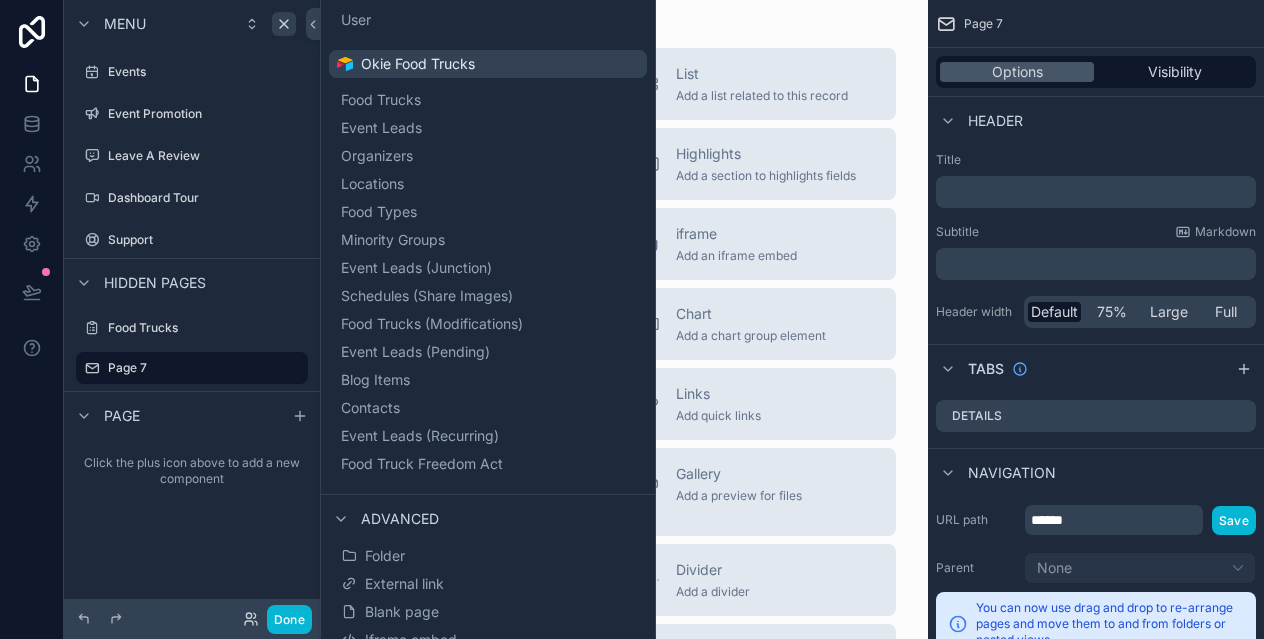 scroll, scrollTop: 177, scrollLeft: 0, axis: vertical 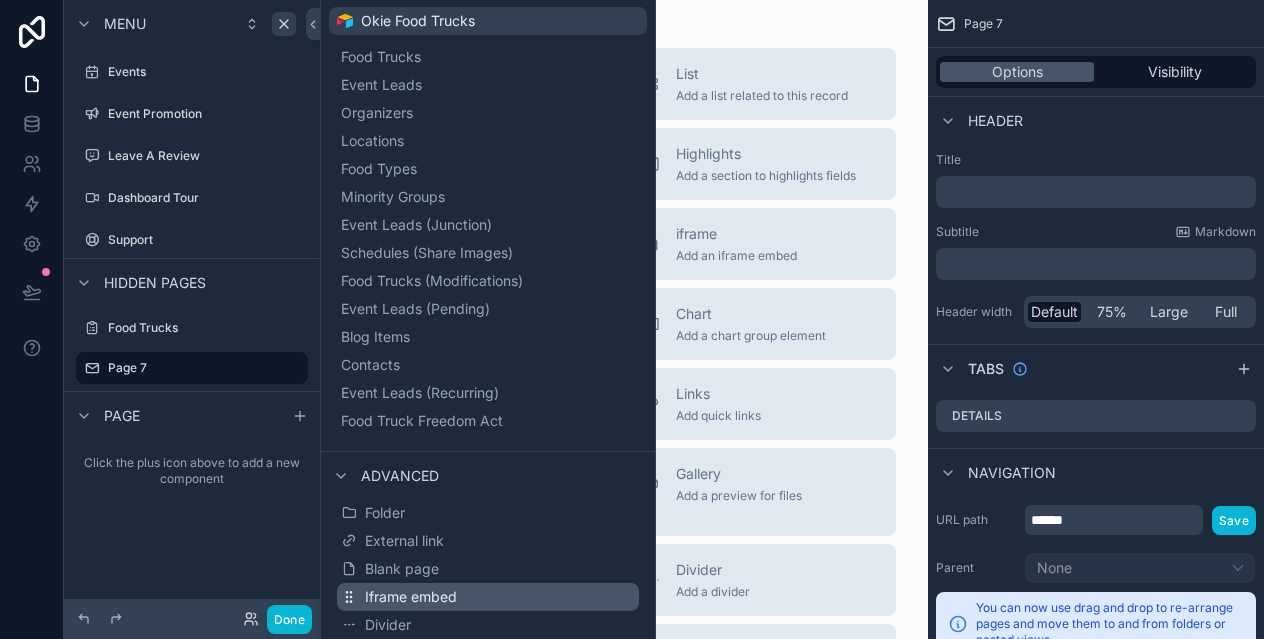 click on "Iframe embed" at bounding box center (488, 597) 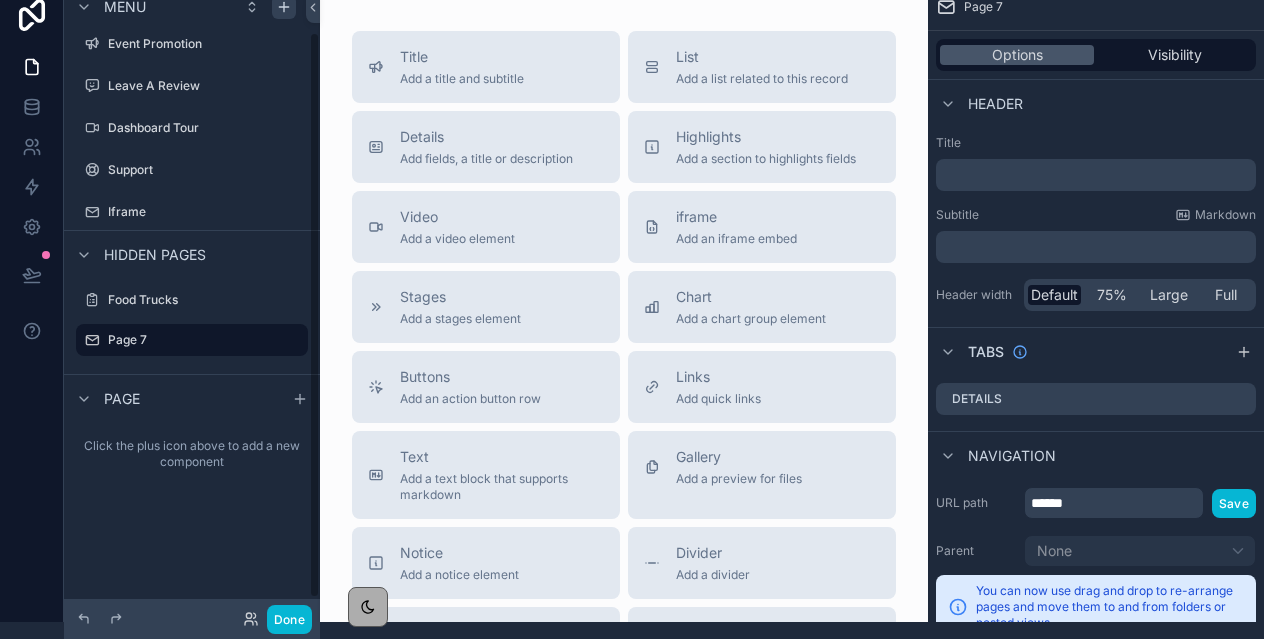 scroll, scrollTop: 0, scrollLeft: 0, axis: both 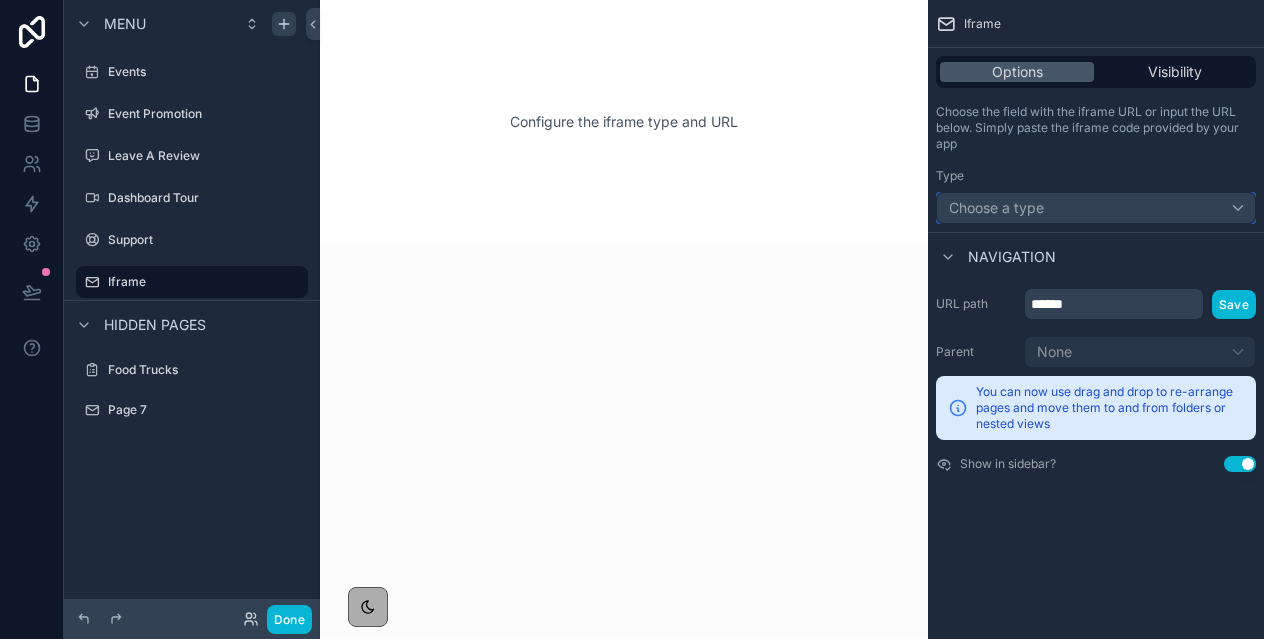 click on "Choose a type" at bounding box center [1096, 208] 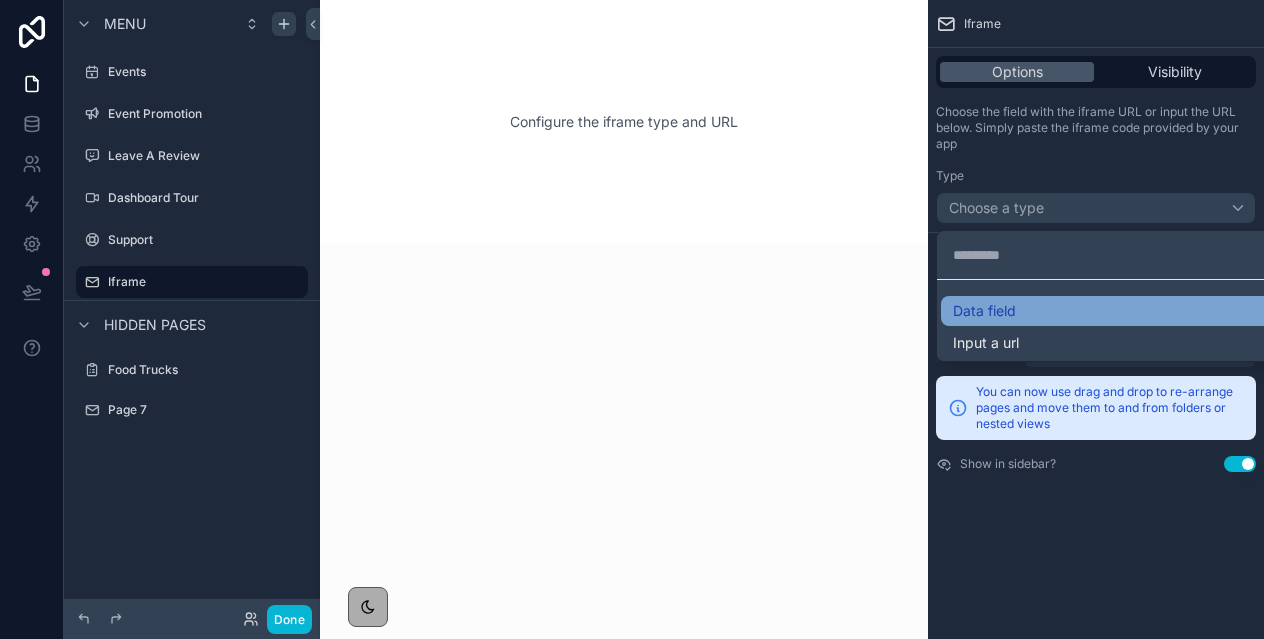 click on "Data field" at bounding box center [1120, 311] 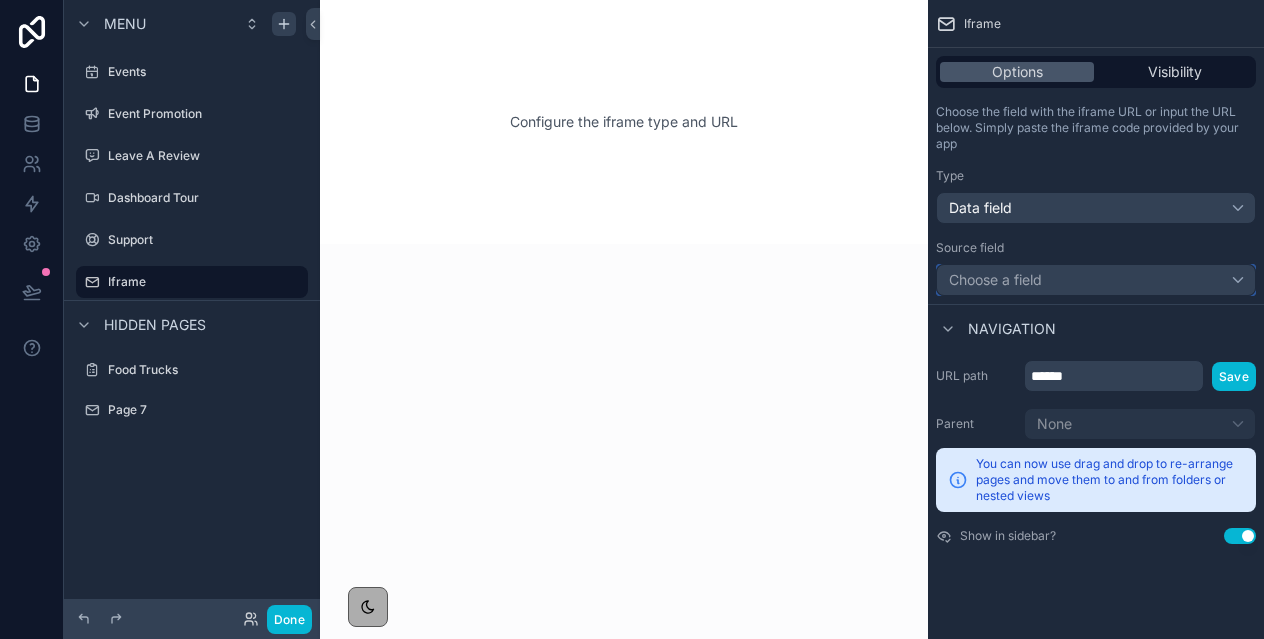 click on "Choose a field" at bounding box center [1096, 280] 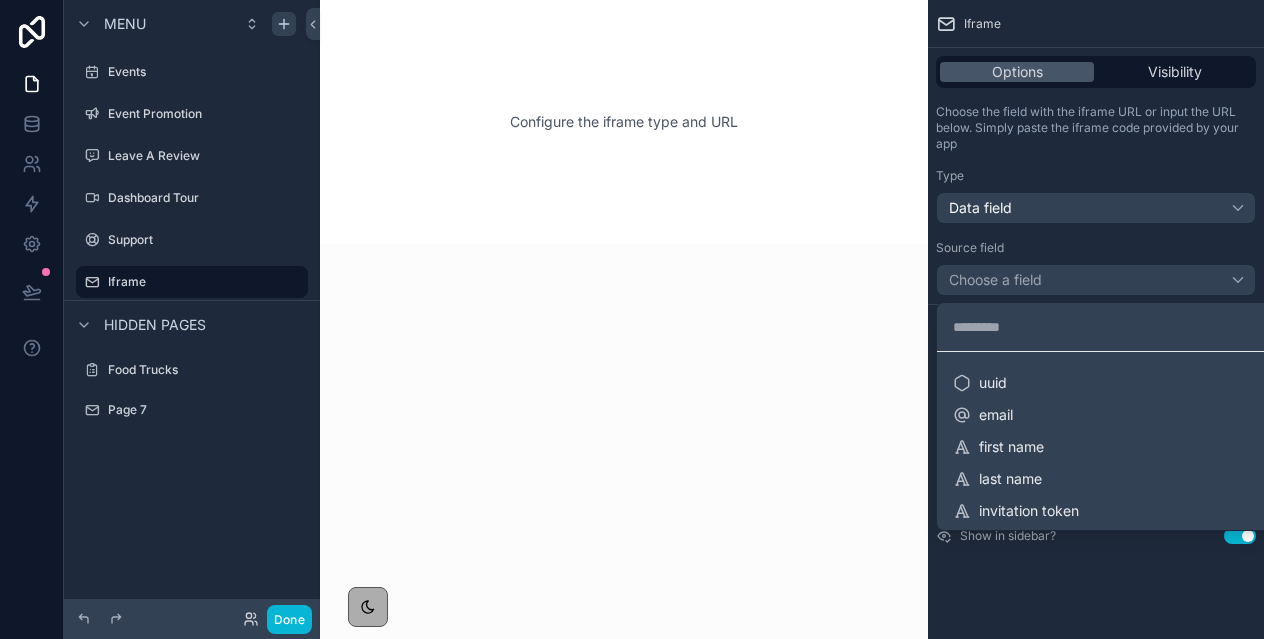 click at bounding box center (632, 319) 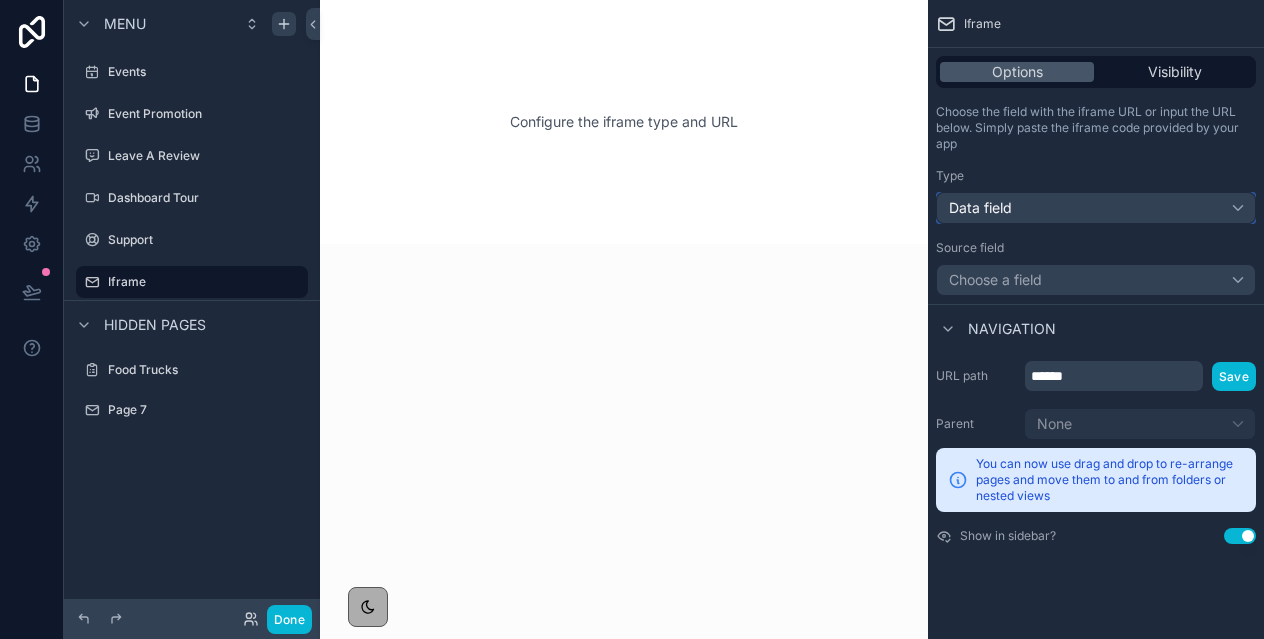 click on "Data field" at bounding box center (1096, 208) 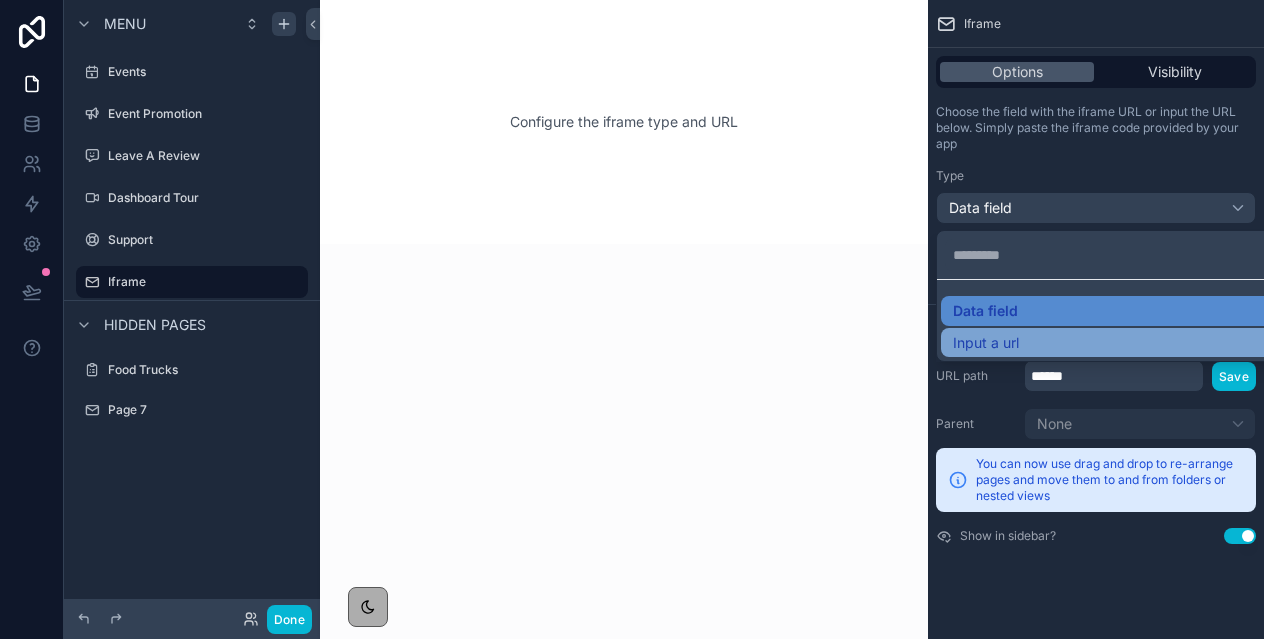 click on "Input a url" at bounding box center (1120, 343) 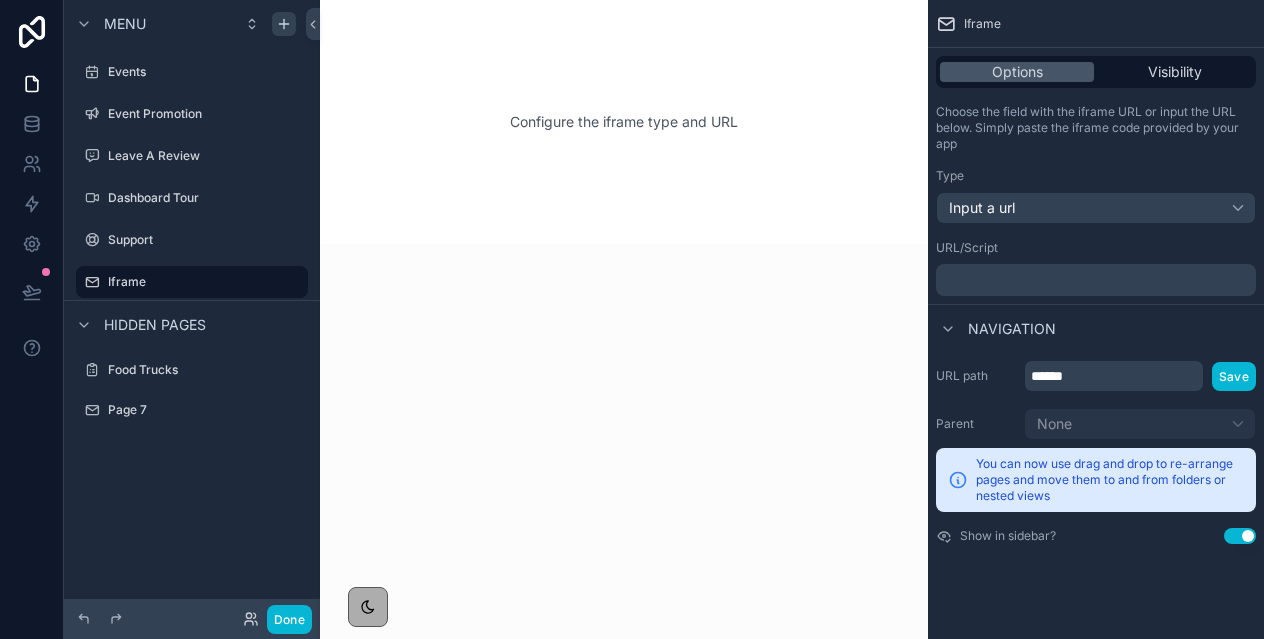 click on "﻿" at bounding box center [1098, 280] 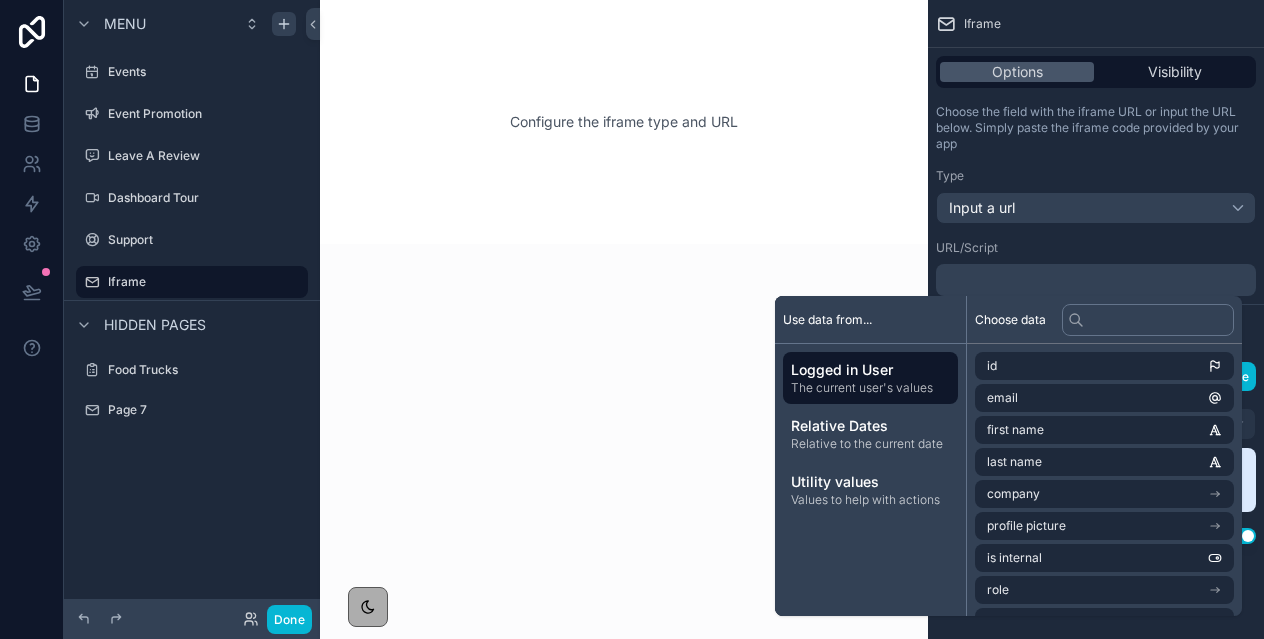 scroll, scrollTop: 2184, scrollLeft: 0, axis: vertical 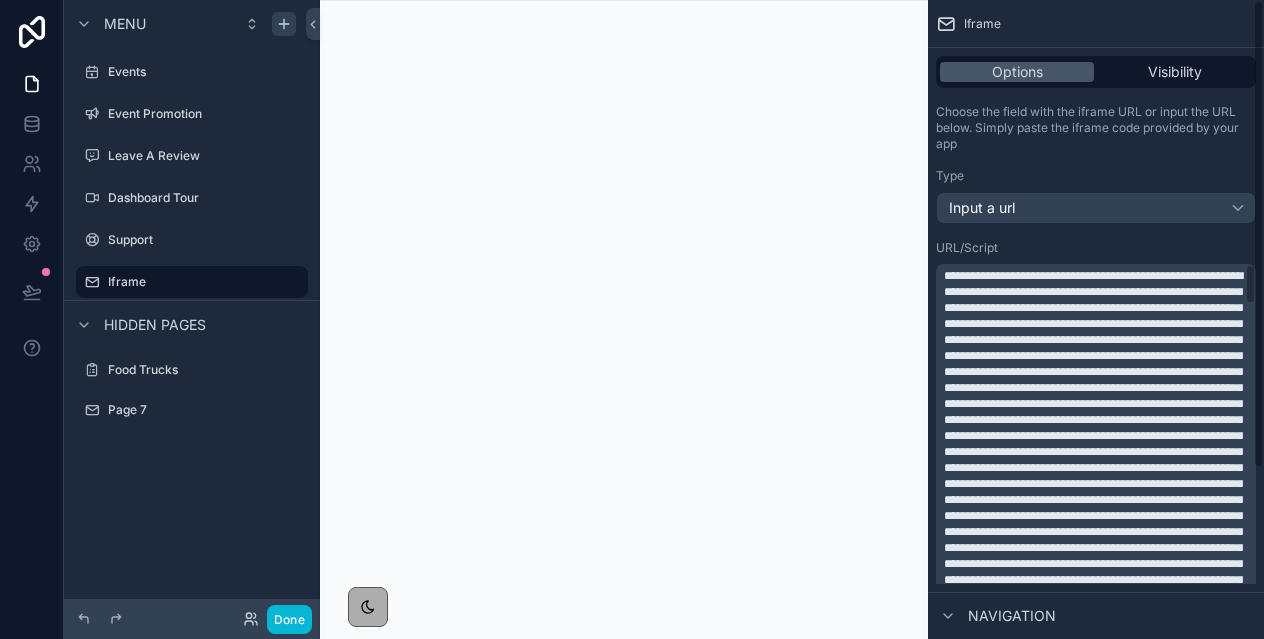 click at bounding box center [1098, 1220] 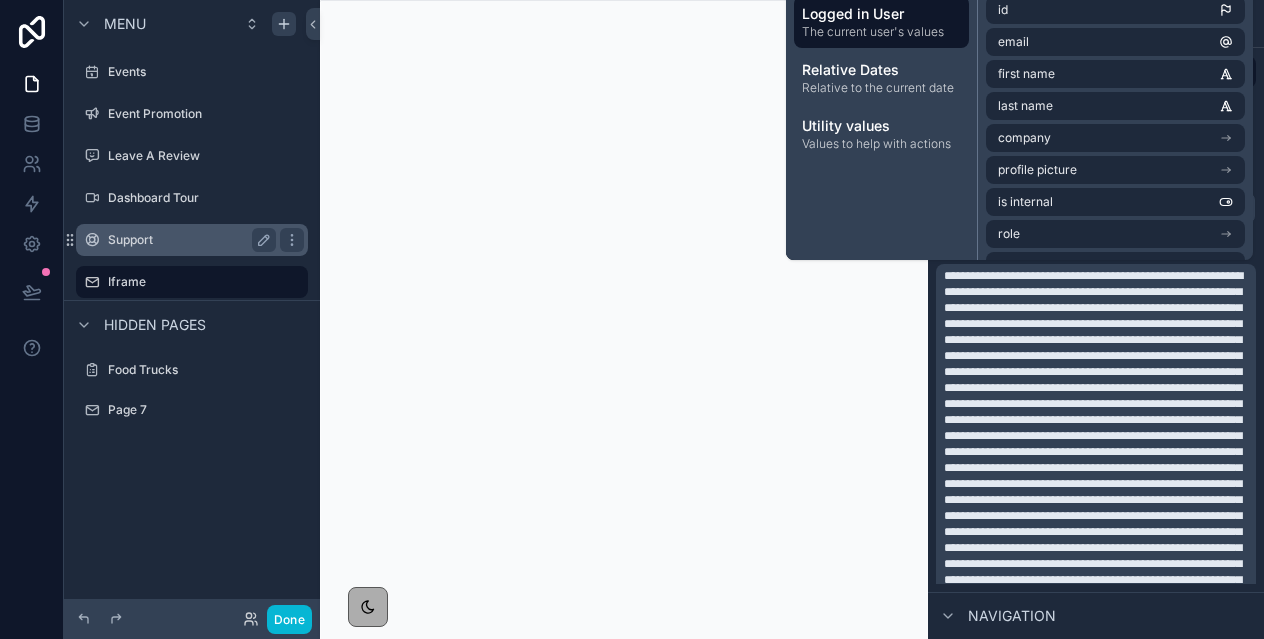 click on "Support" at bounding box center [192, 240] 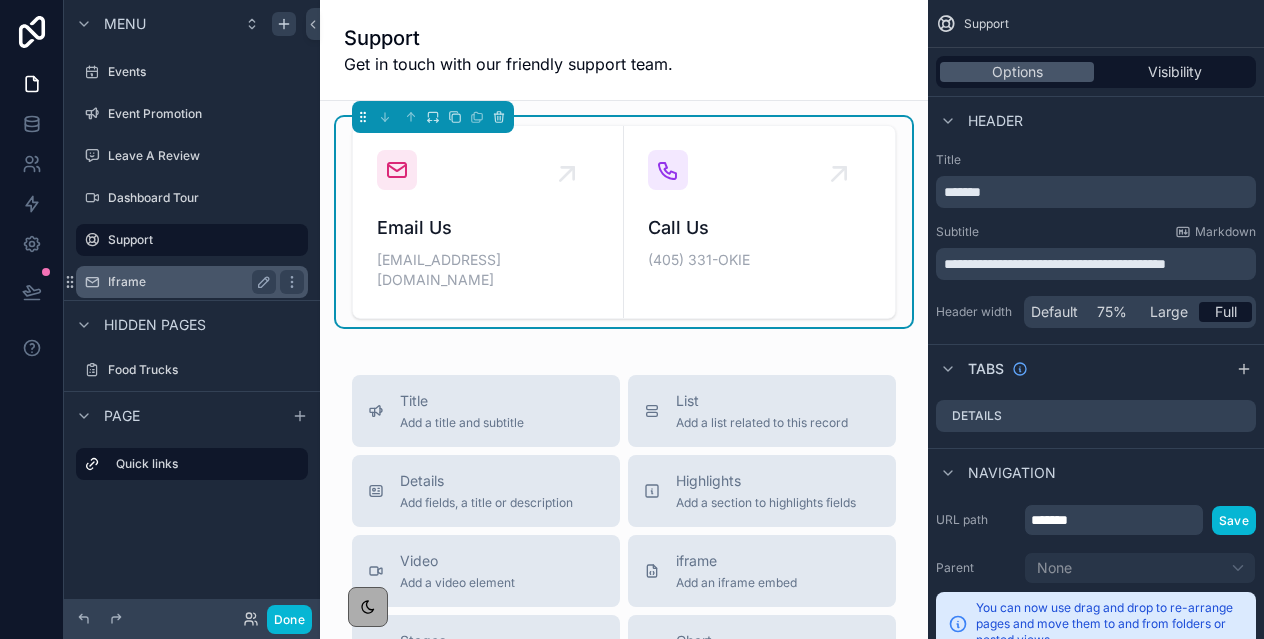 click on "Iframe" at bounding box center [188, 282] 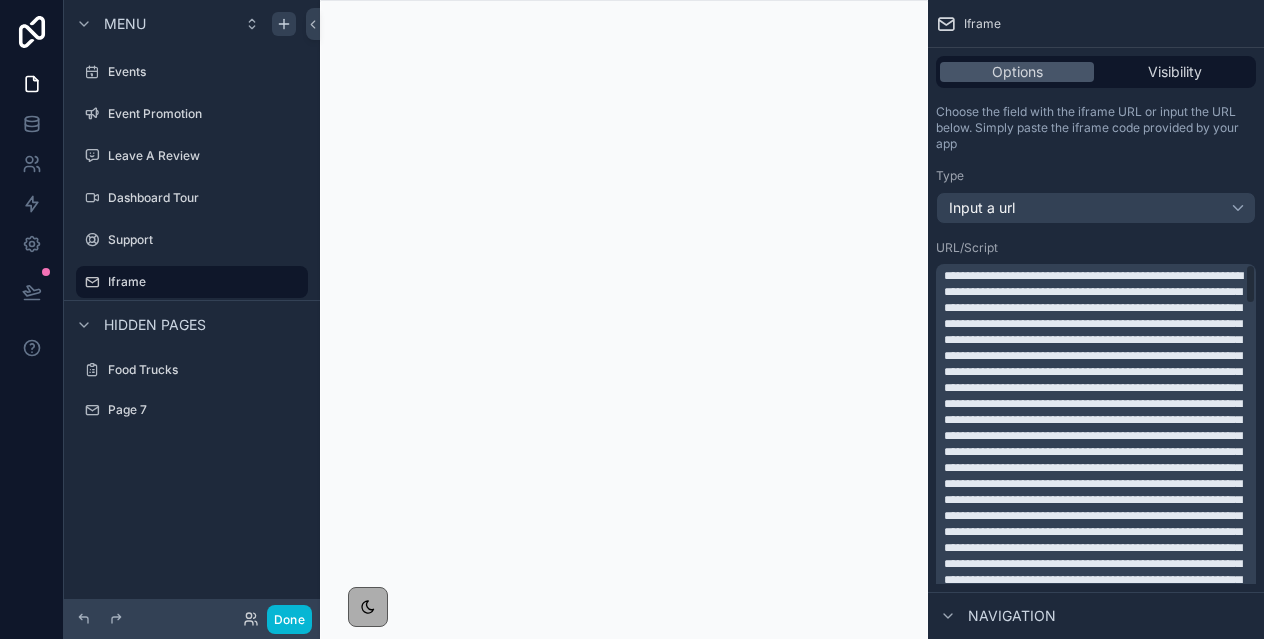 click at bounding box center (1093, 1220) 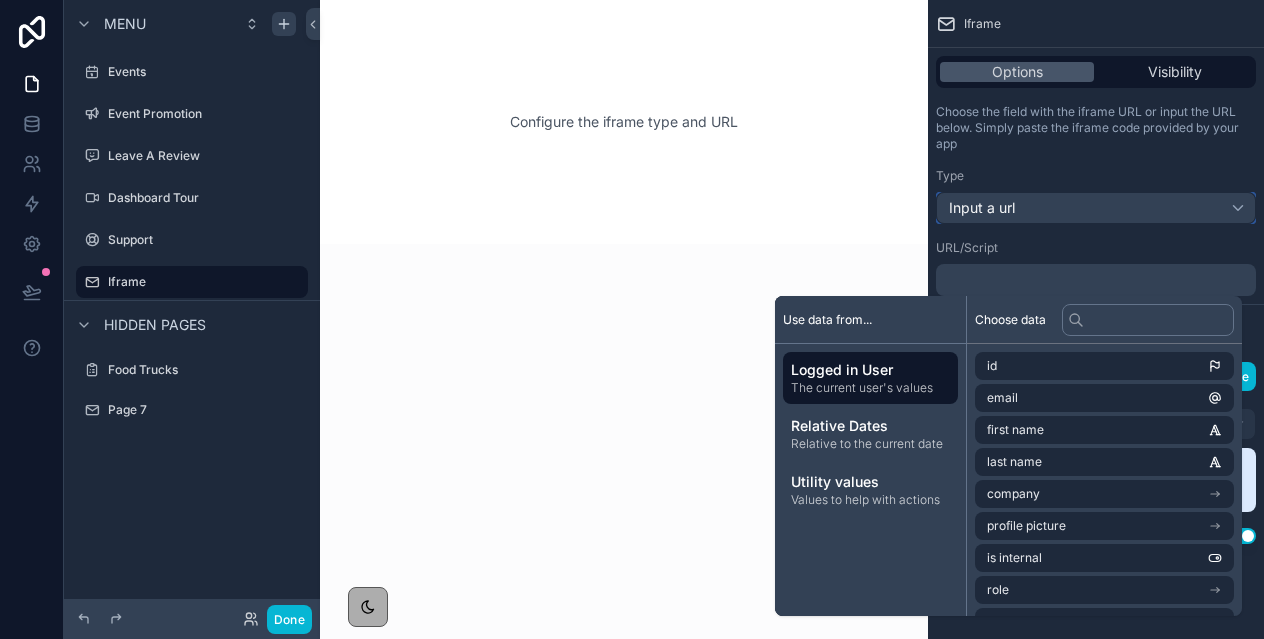 click on "Input a url" at bounding box center (1096, 208) 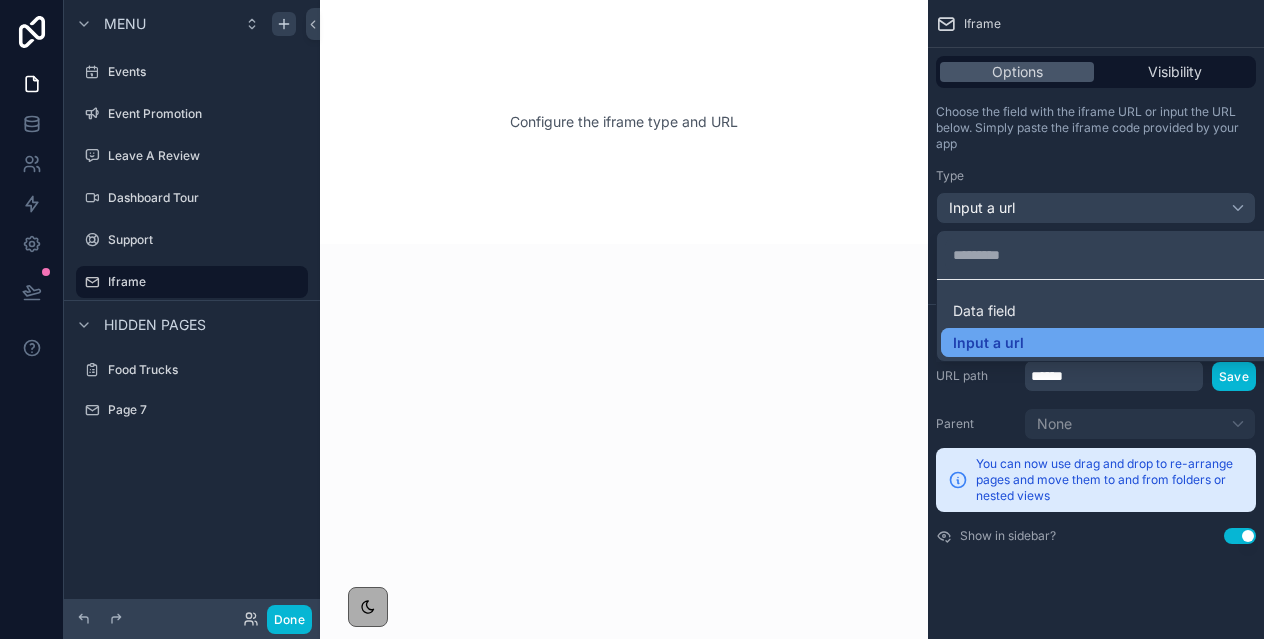 click on "Input a url" at bounding box center (1120, 343) 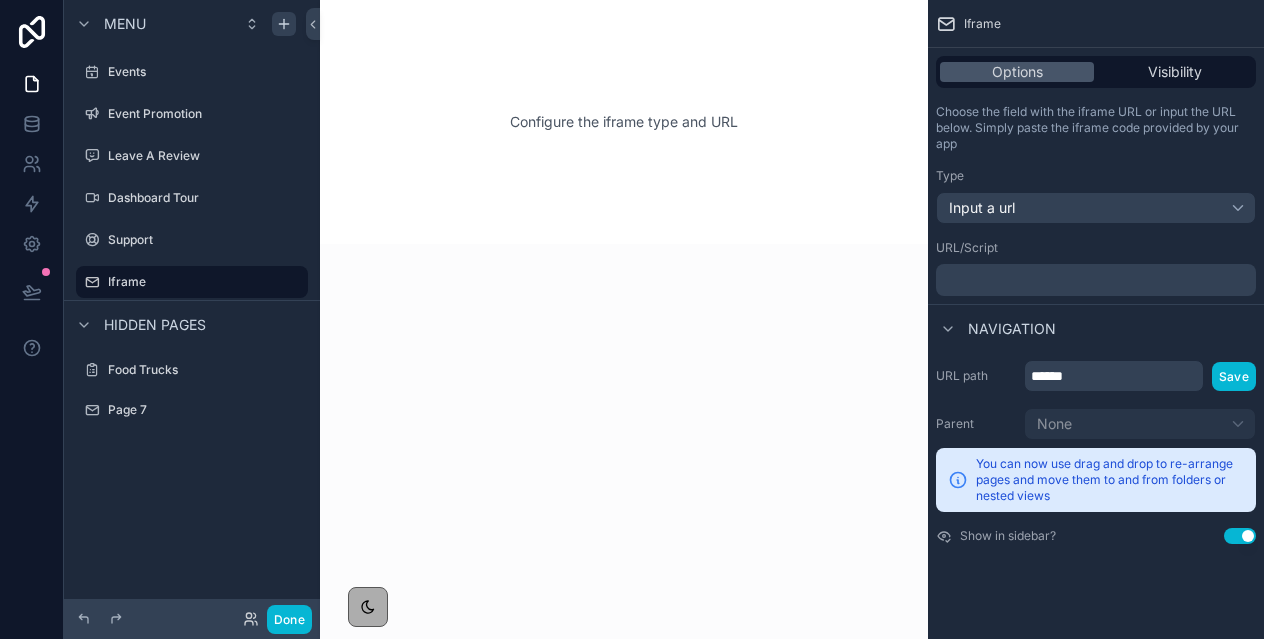 click on "﻿" at bounding box center (1098, 280) 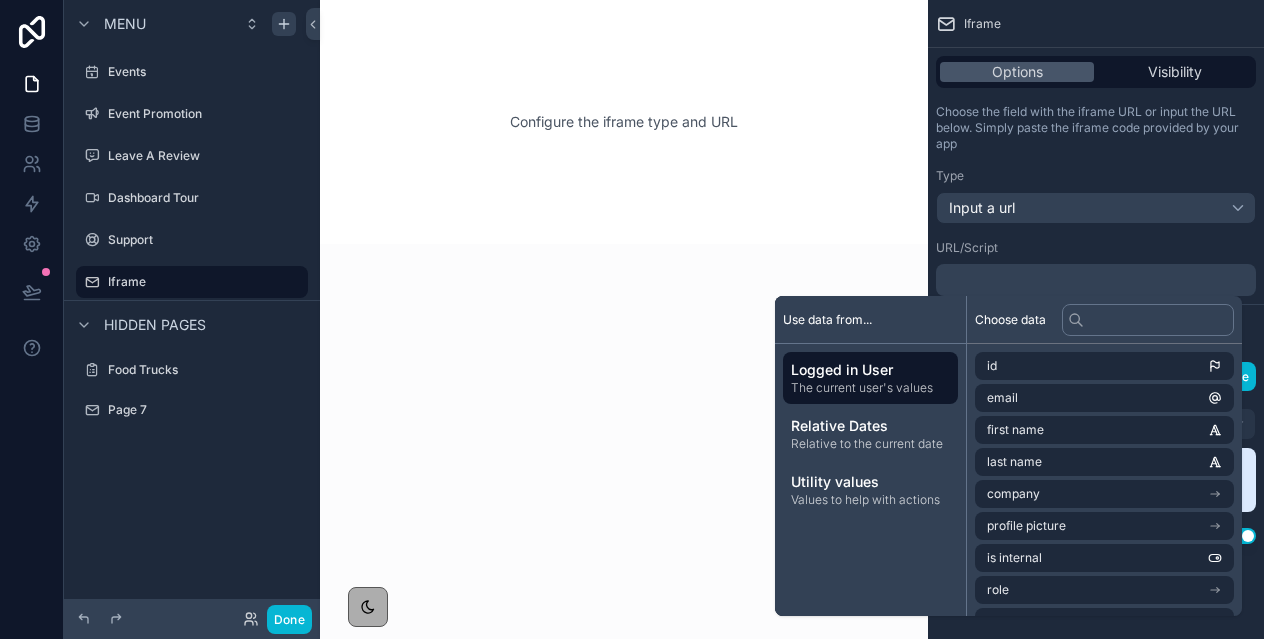 scroll, scrollTop: 0, scrollLeft: 0, axis: both 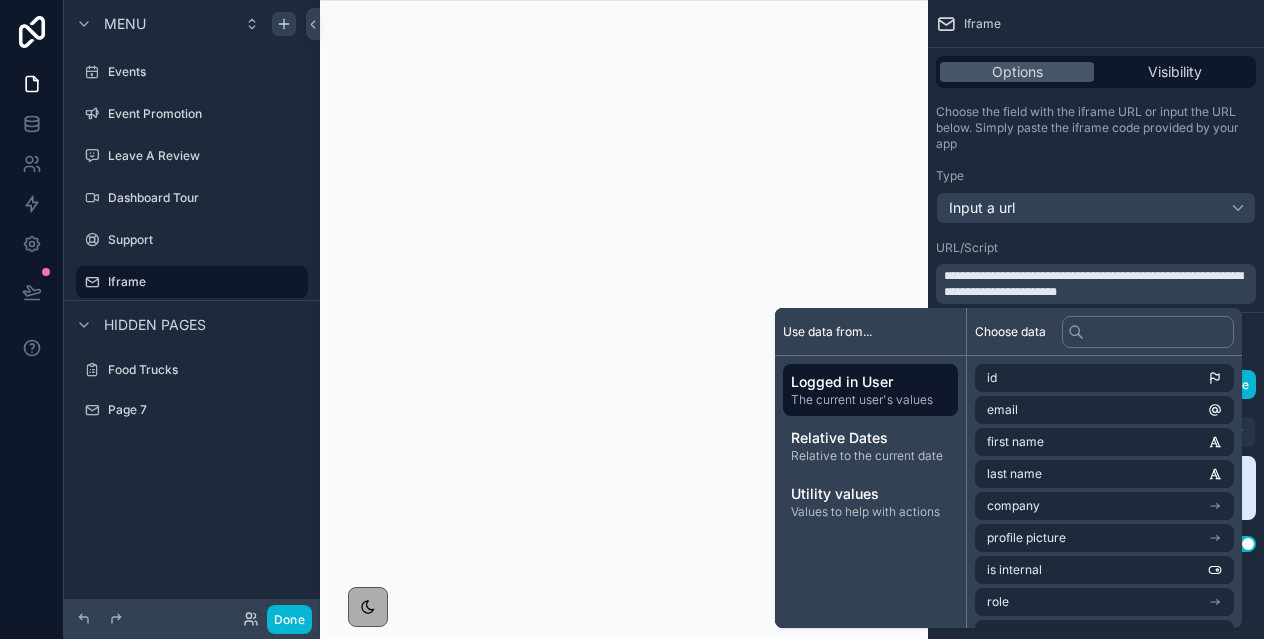 click on "URL/Script" at bounding box center (1096, 248) 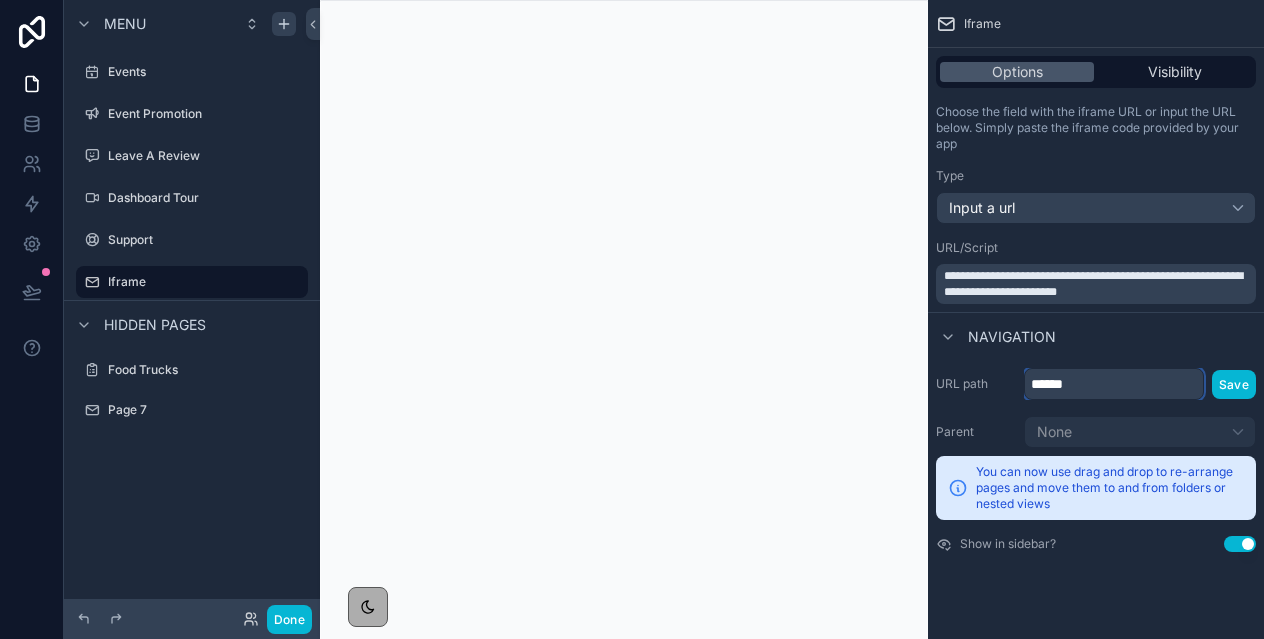 click on "******" at bounding box center (1114, 384) 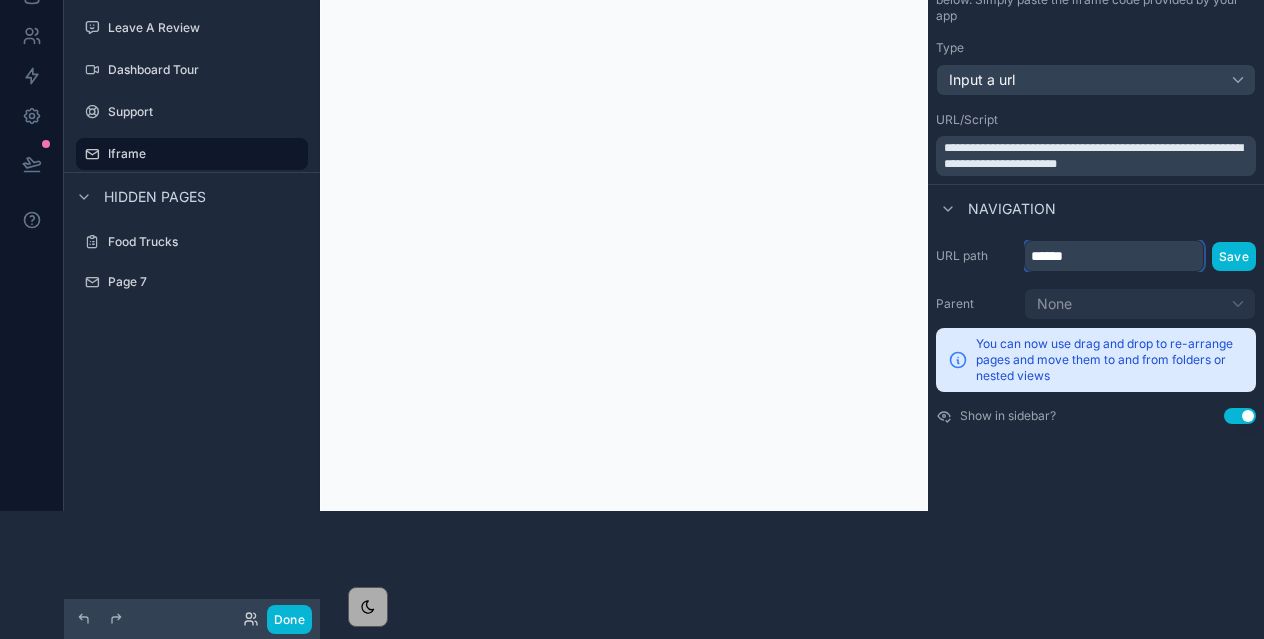 scroll, scrollTop: 0, scrollLeft: 0, axis: both 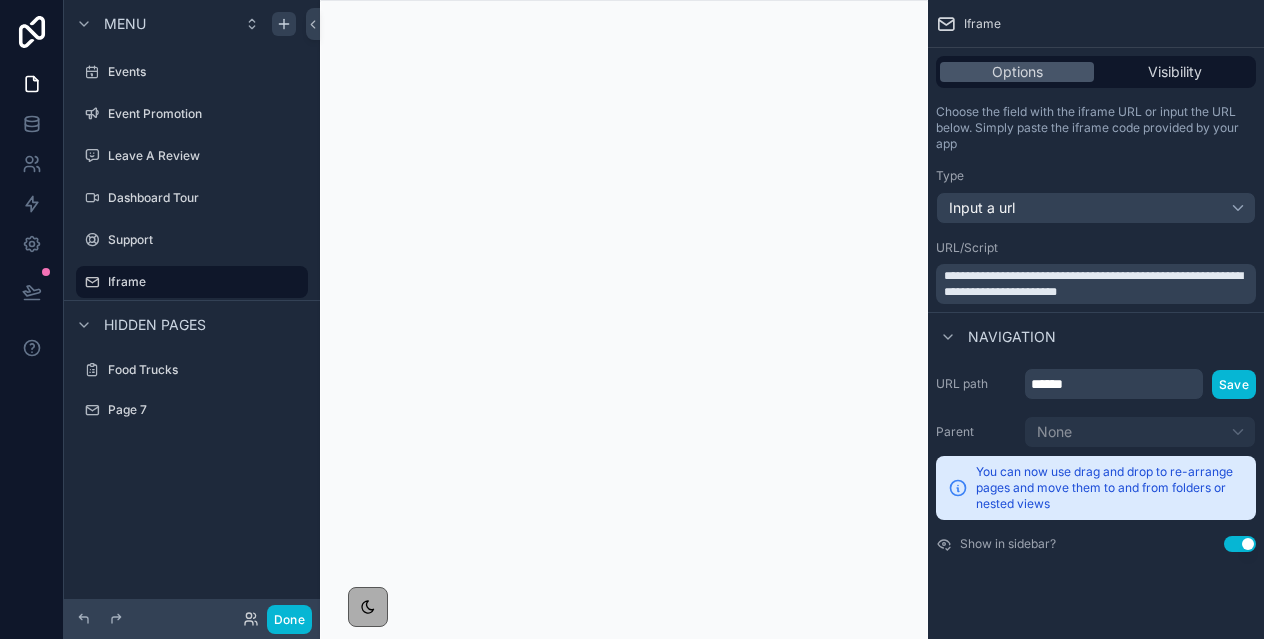 click on "**********" at bounding box center (1093, 284) 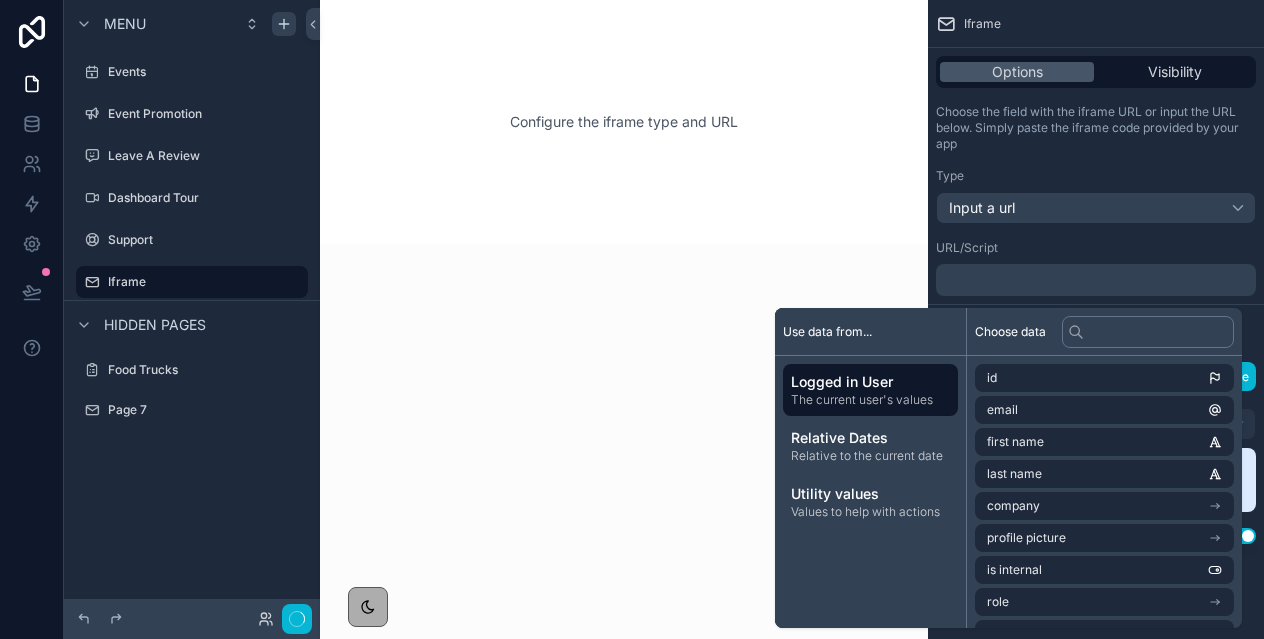 scroll, scrollTop: 0, scrollLeft: 0, axis: both 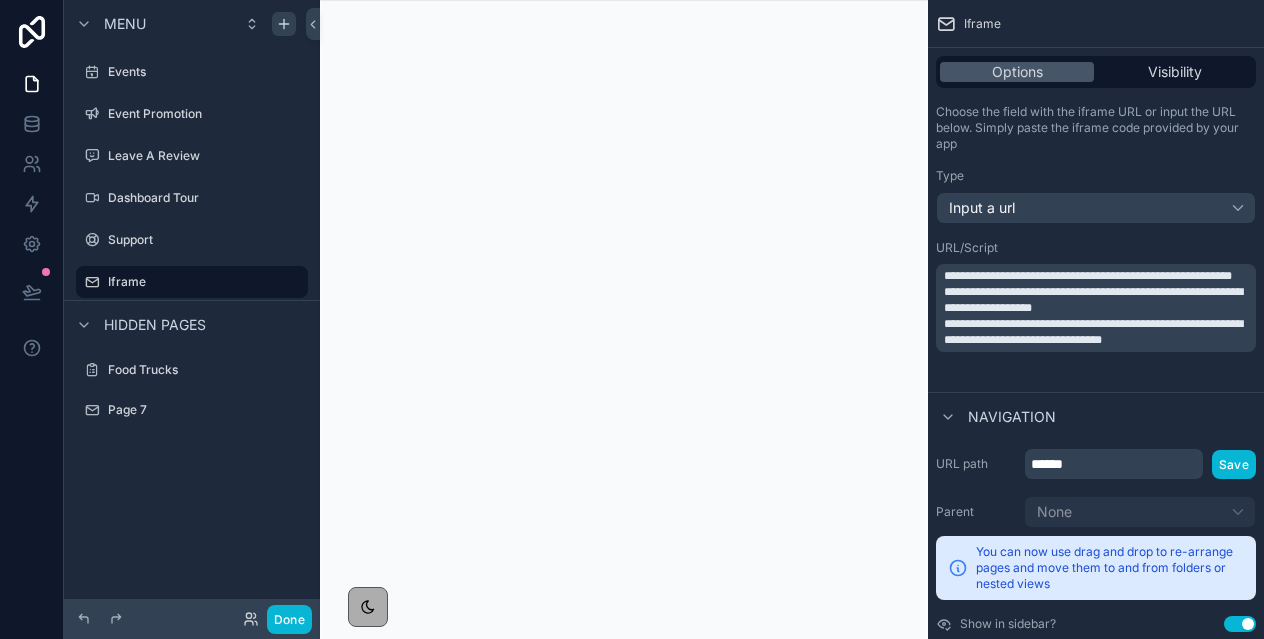 click on "Navigation" at bounding box center (1096, 416) 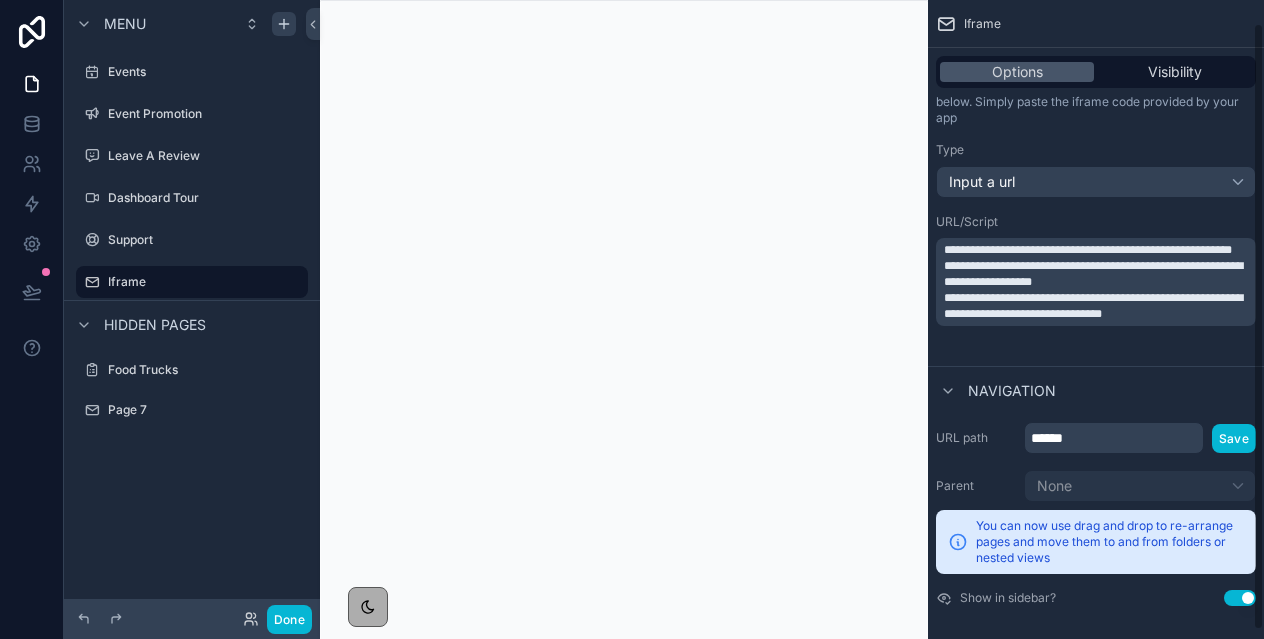 scroll, scrollTop: 24, scrollLeft: 0, axis: vertical 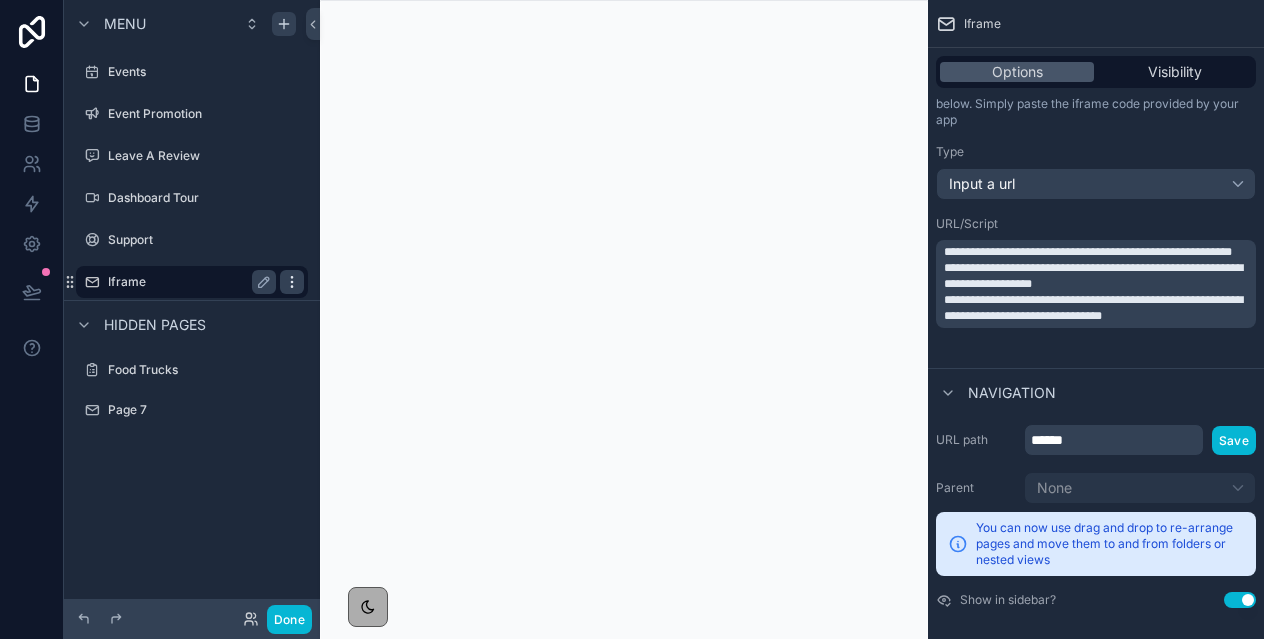 click 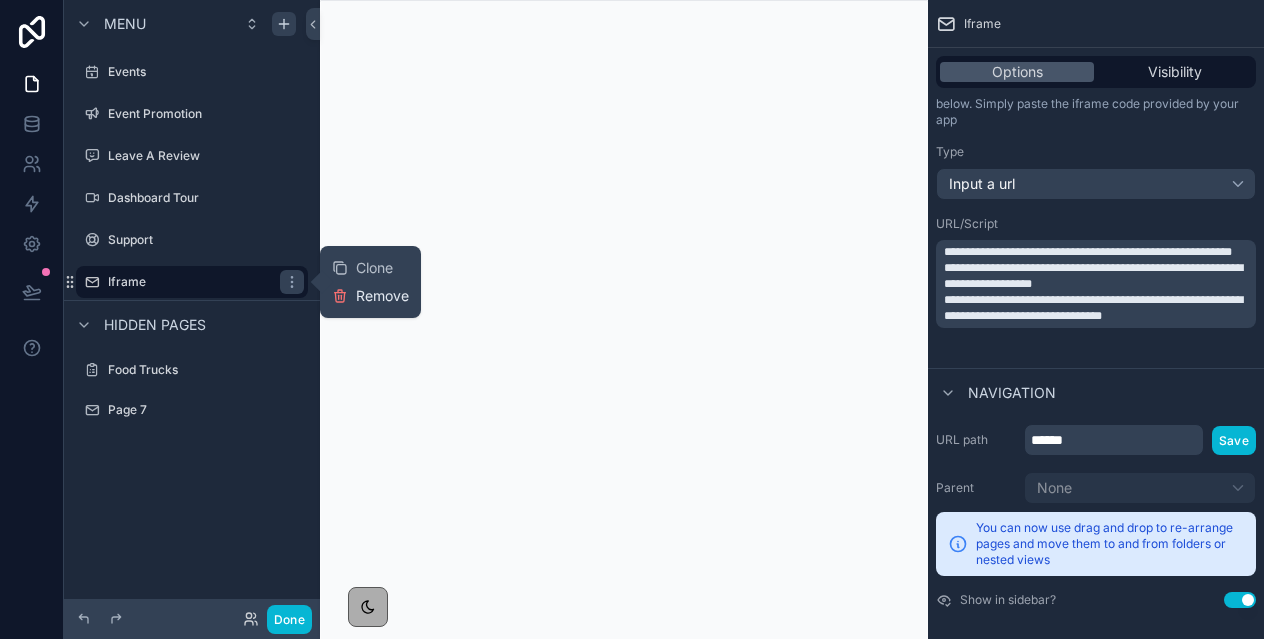 click on "Remove" at bounding box center (382, 296) 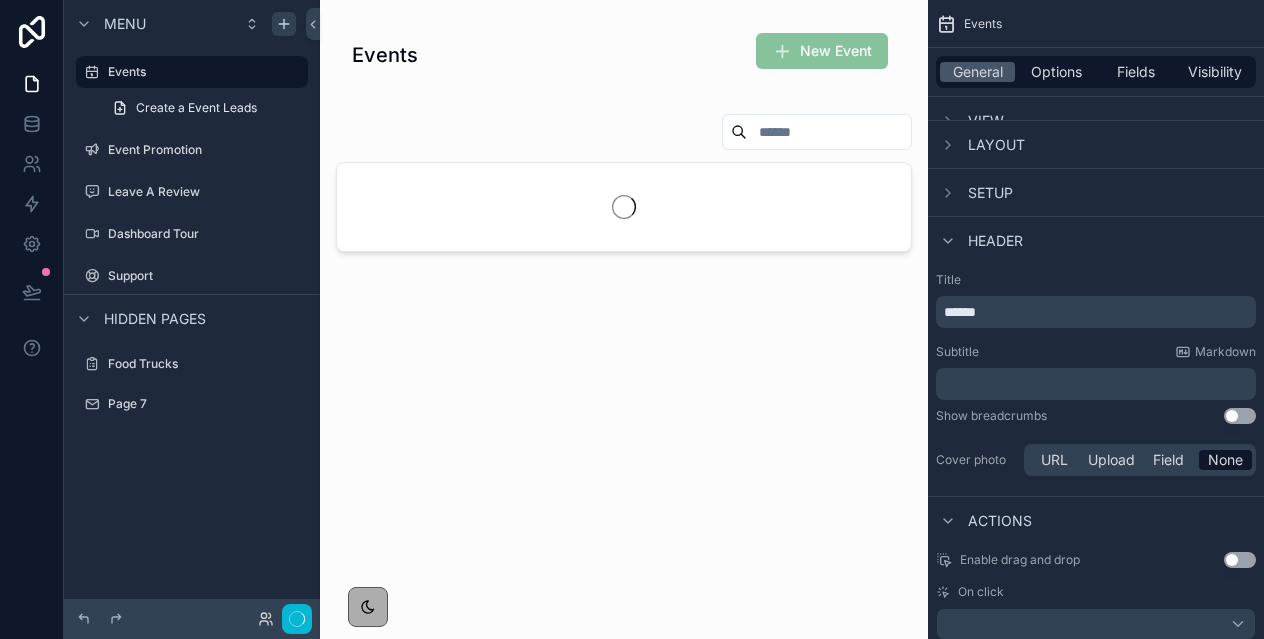 scroll, scrollTop: 0, scrollLeft: 0, axis: both 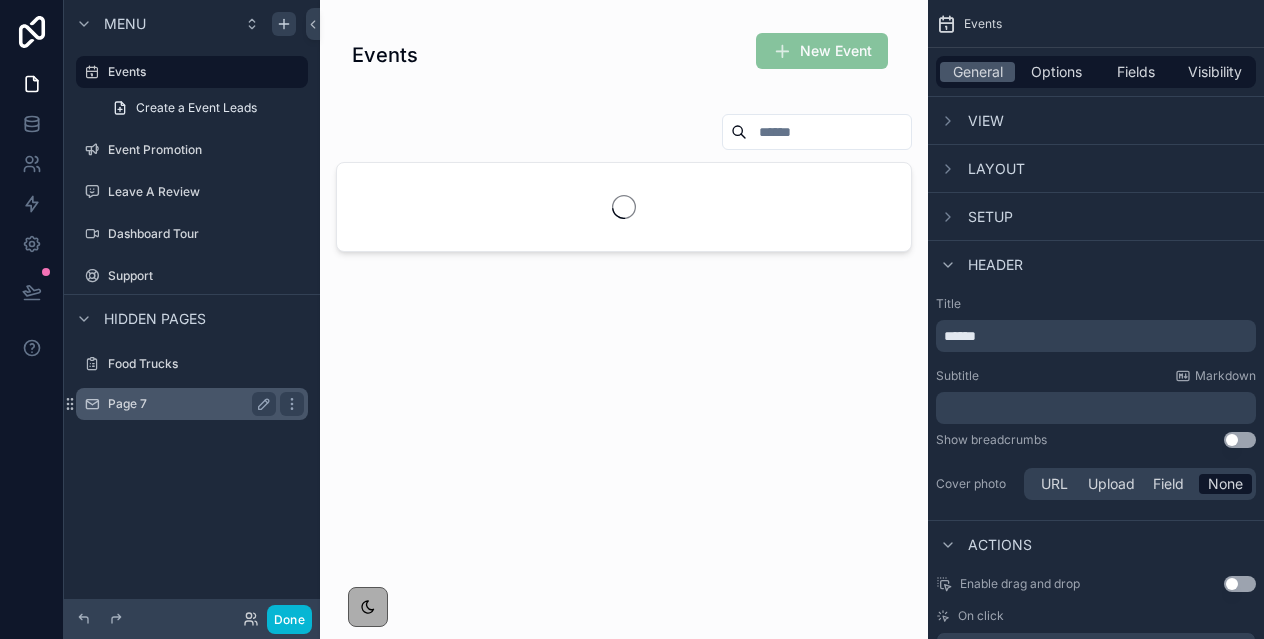 click on "Page 7" at bounding box center (188, 404) 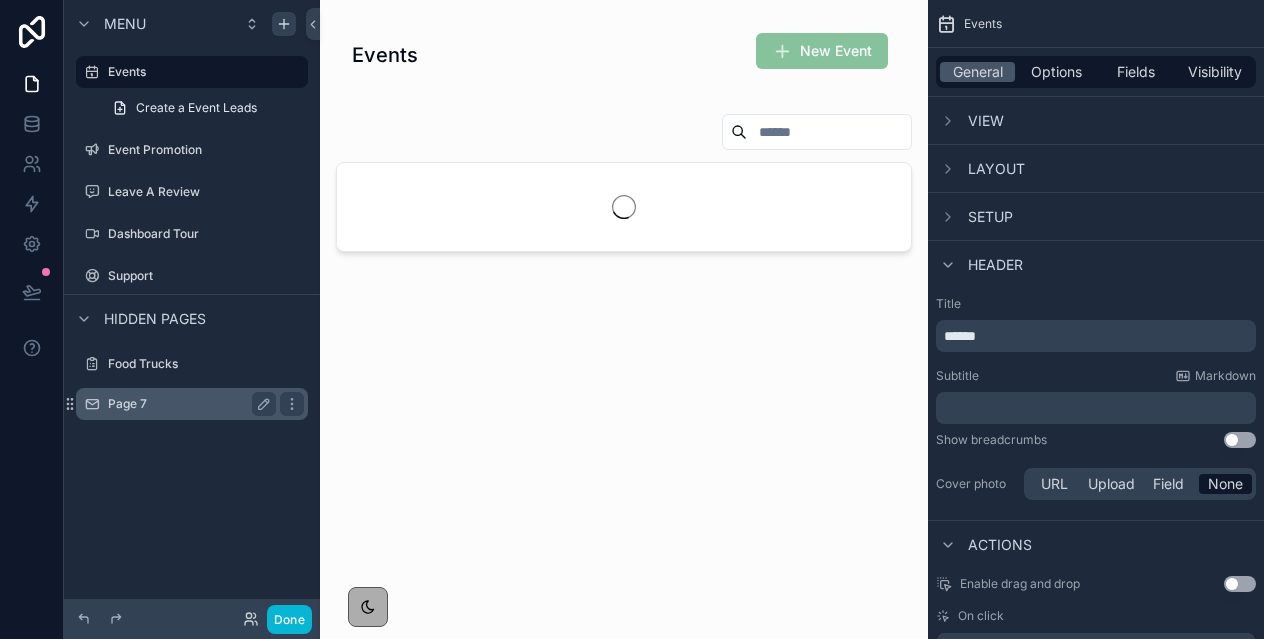 scroll, scrollTop: 11, scrollLeft: 0, axis: vertical 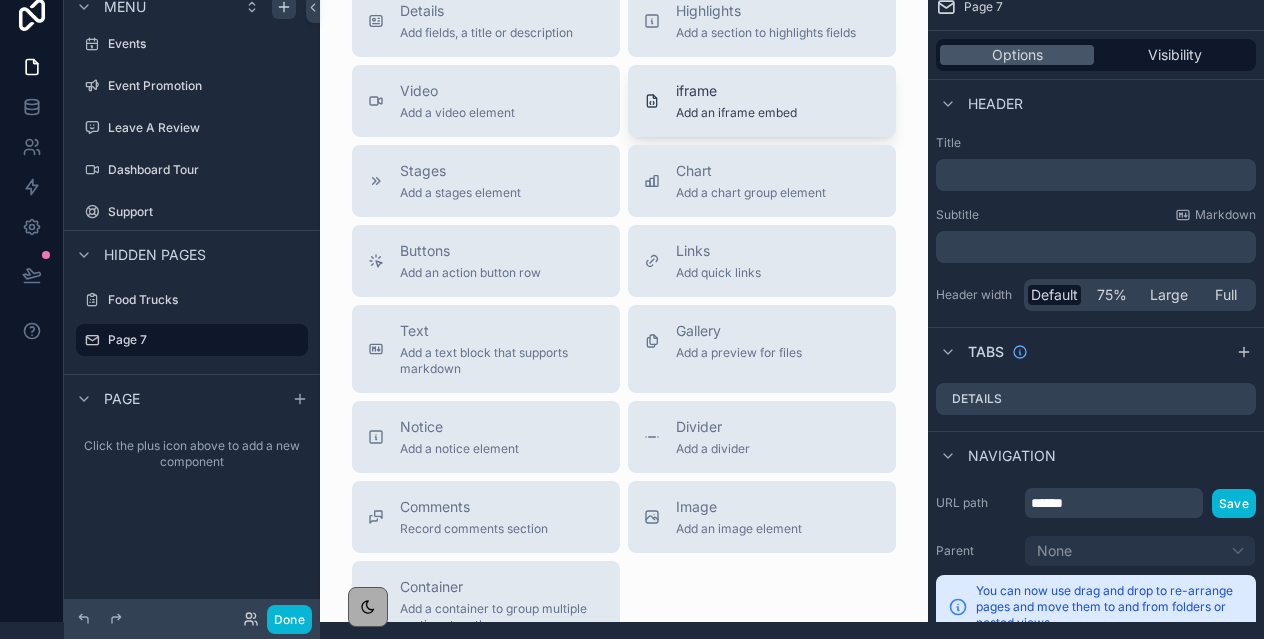 click on "iframe" at bounding box center (736, 91) 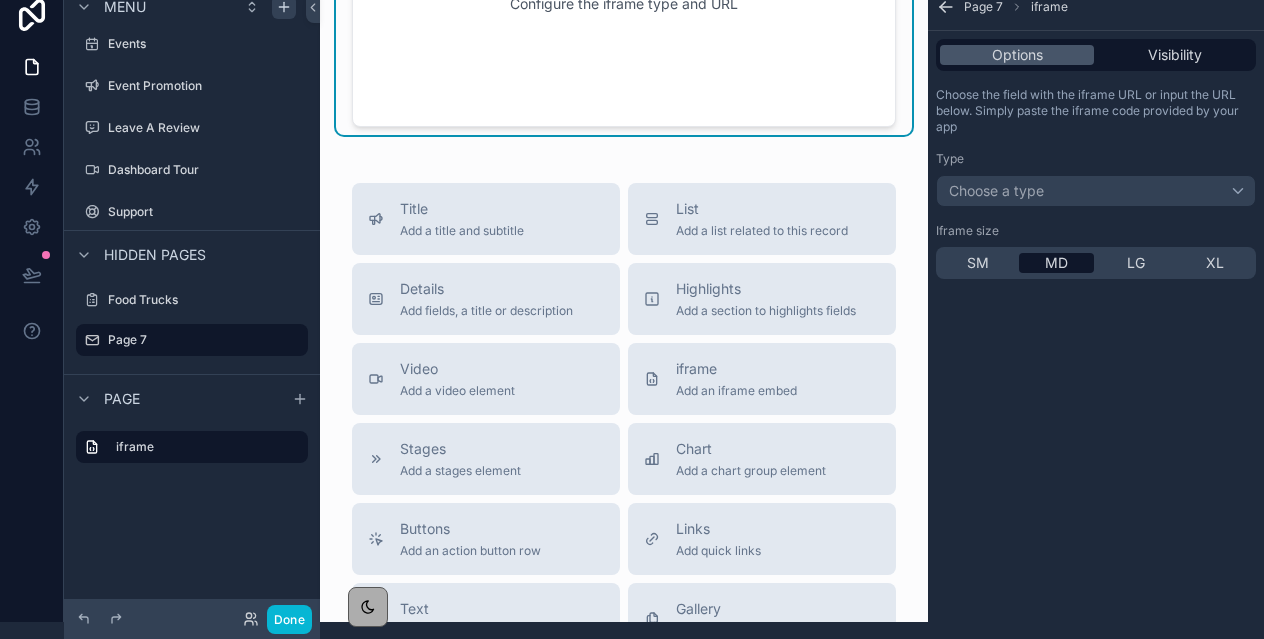 scroll, scrollTop: 0, scrollLeft: 0, axis: both 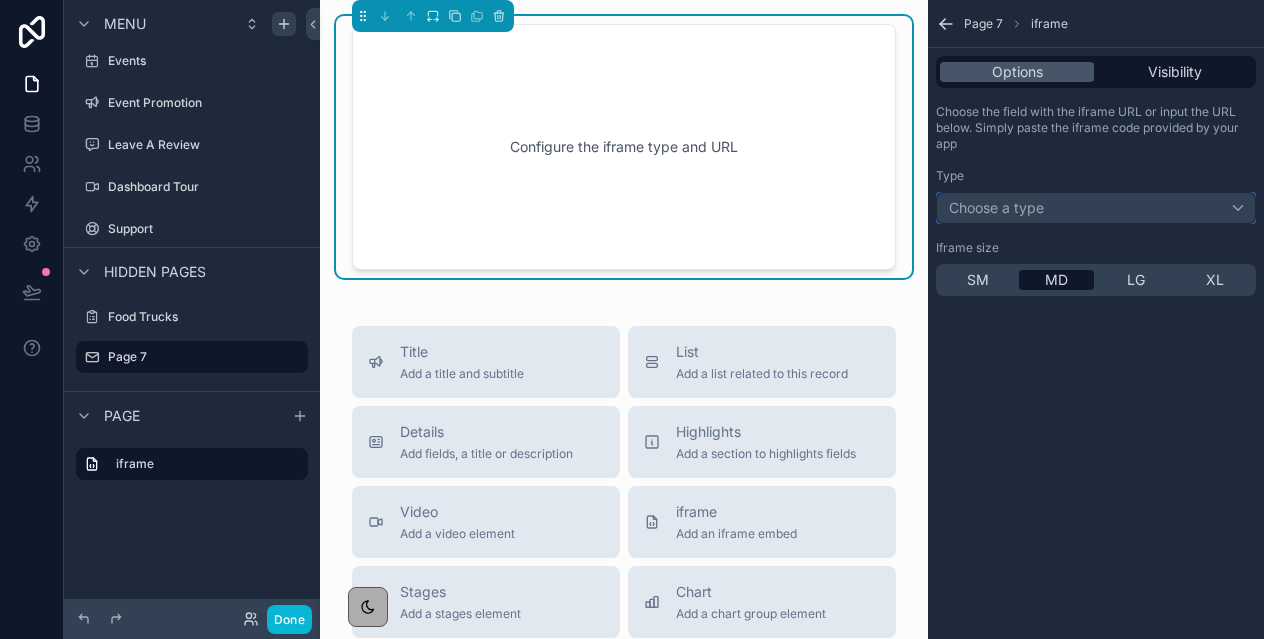 click on "Choose a type" at bounding box center [1096, 208] 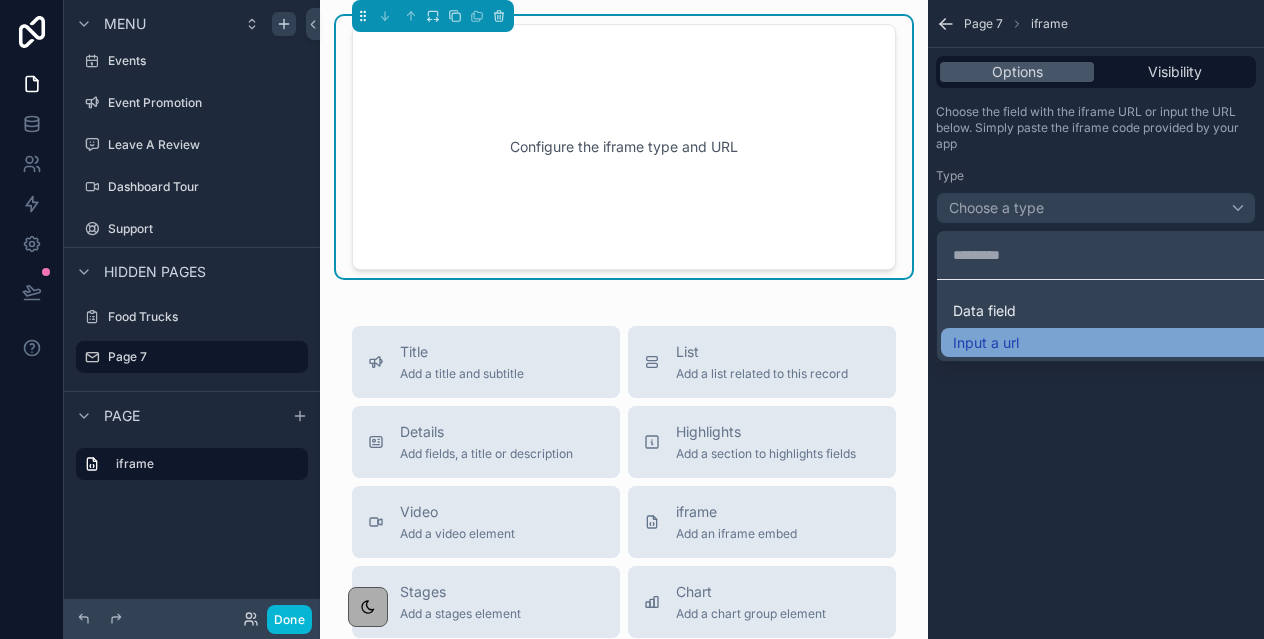 click on "Input a url" at bounding box center (1120, 343) 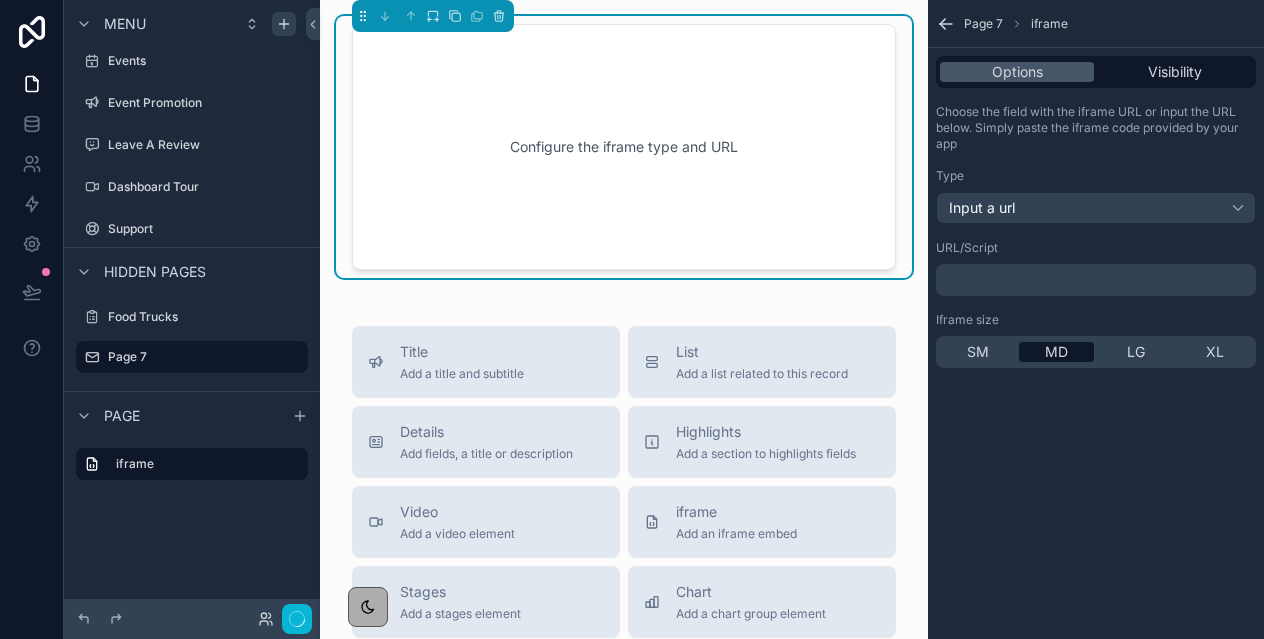scroll, scrollTop: 17, scrollLeft: 0, axis: vertical 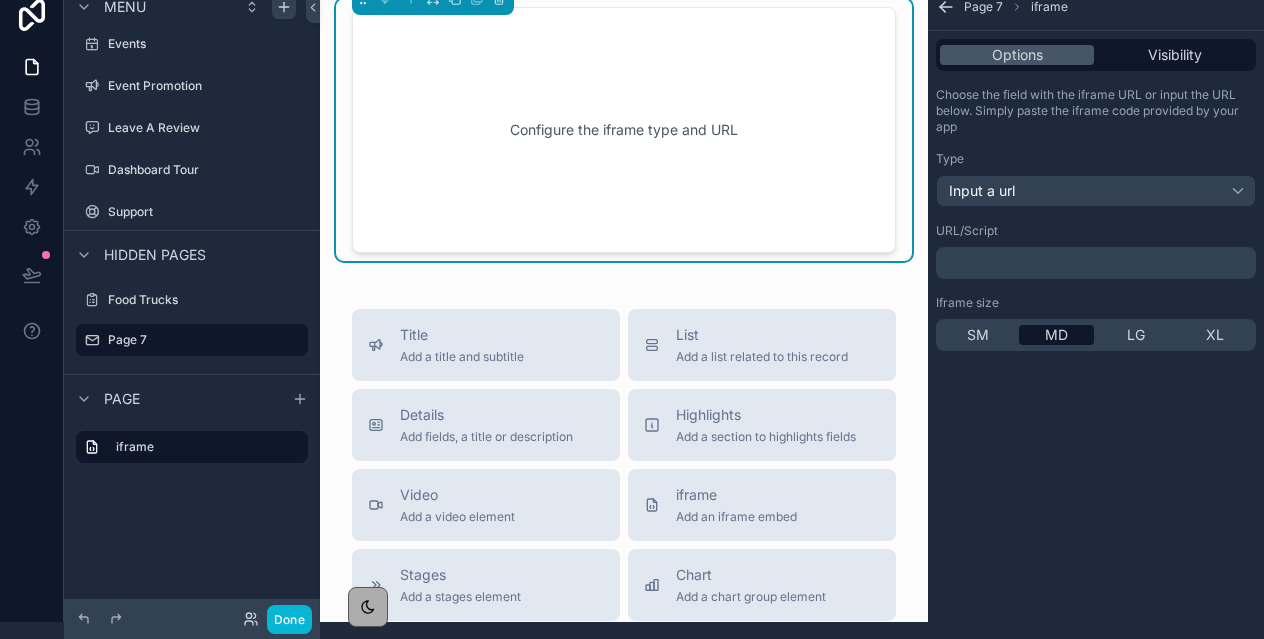 click on "﻿" at bounding box center [1098, 263] 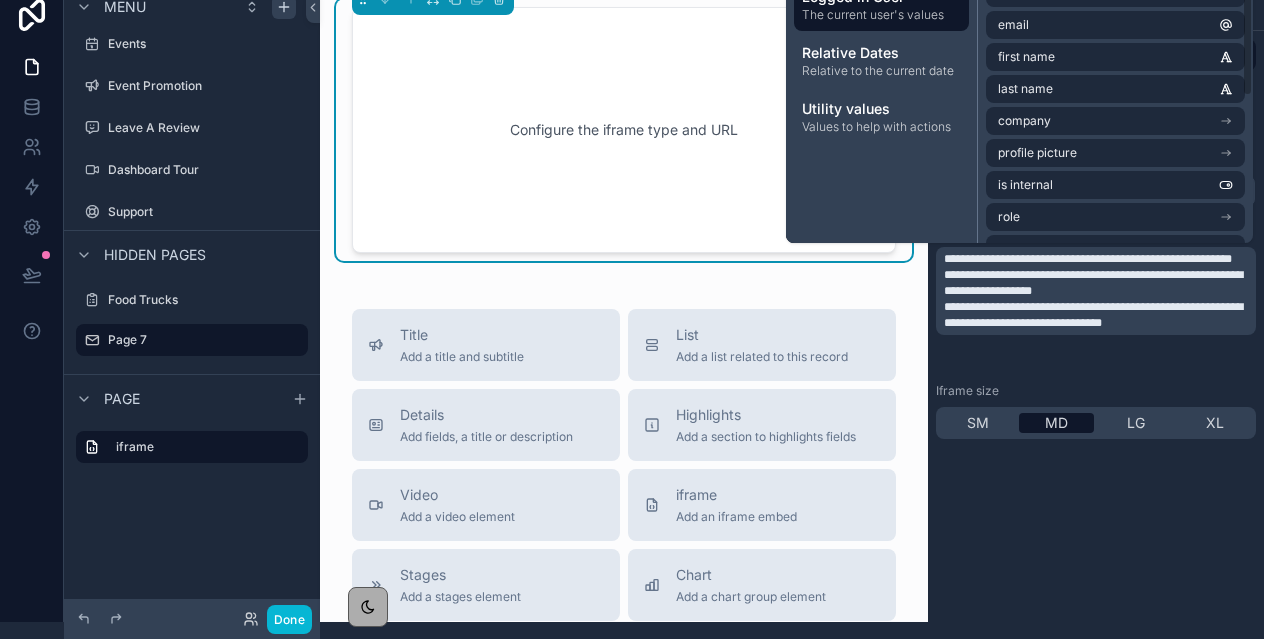 scroll, scrollTop: 101, scrollLeft: 0, axis: vertical 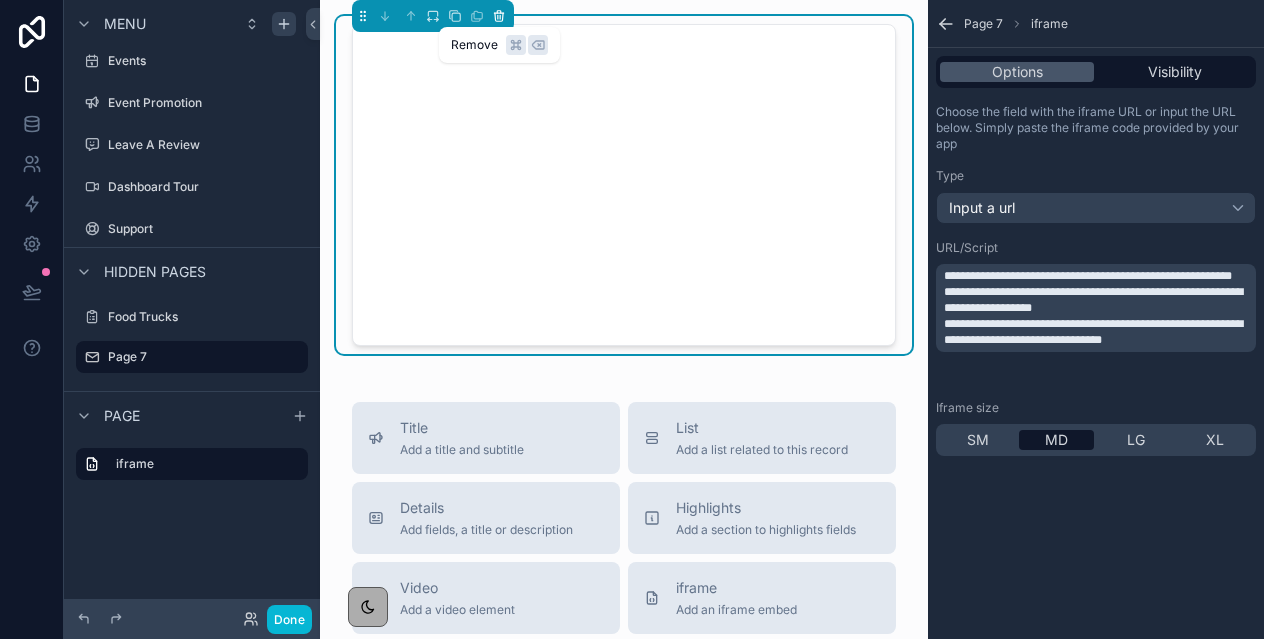 click 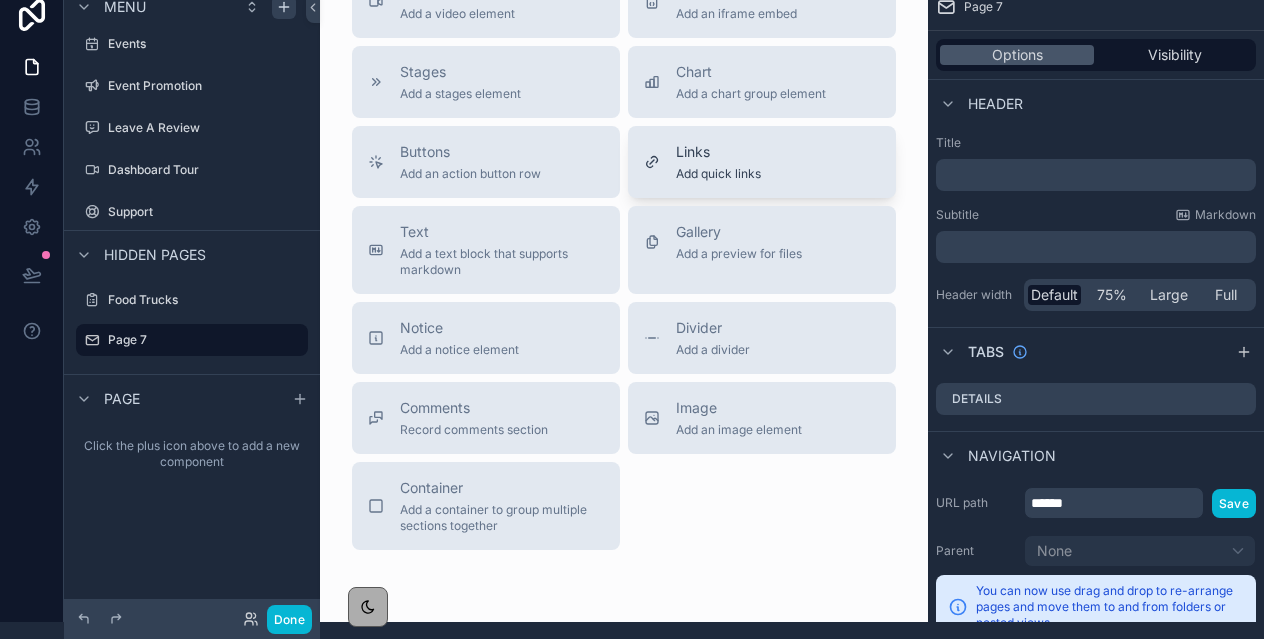 scroll, scrollTop: 228, scrollLeft: 0, axis: vertical 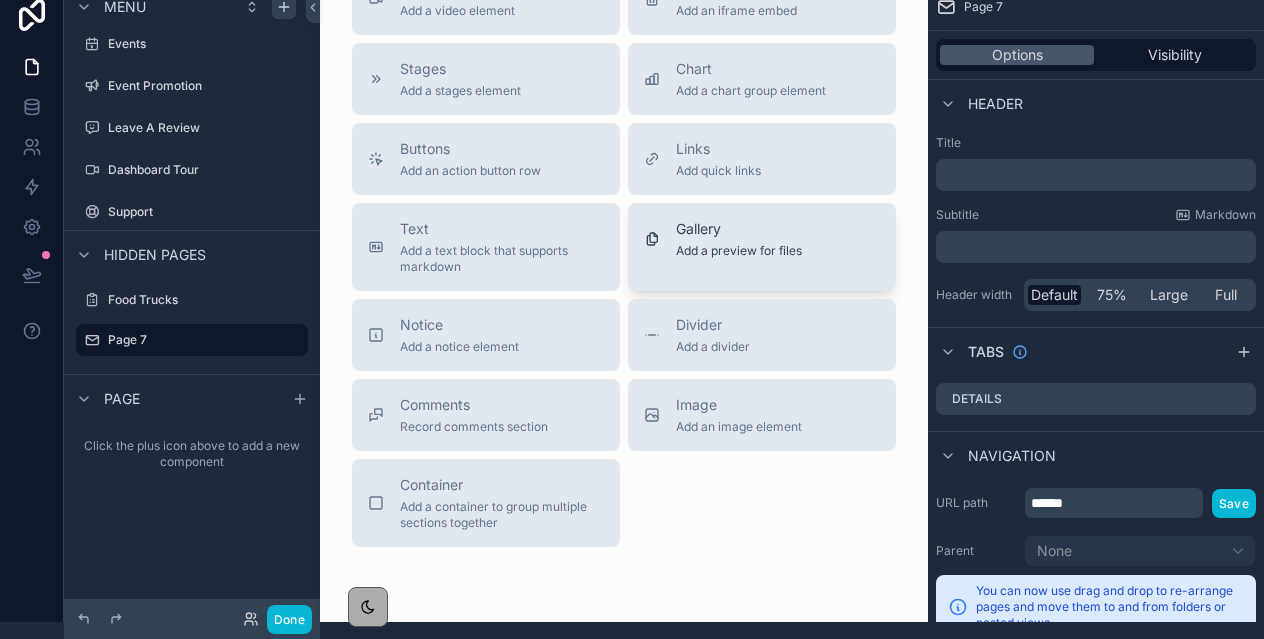 click on "Gallery Add a preview for files" at bounding box center (762, 247) 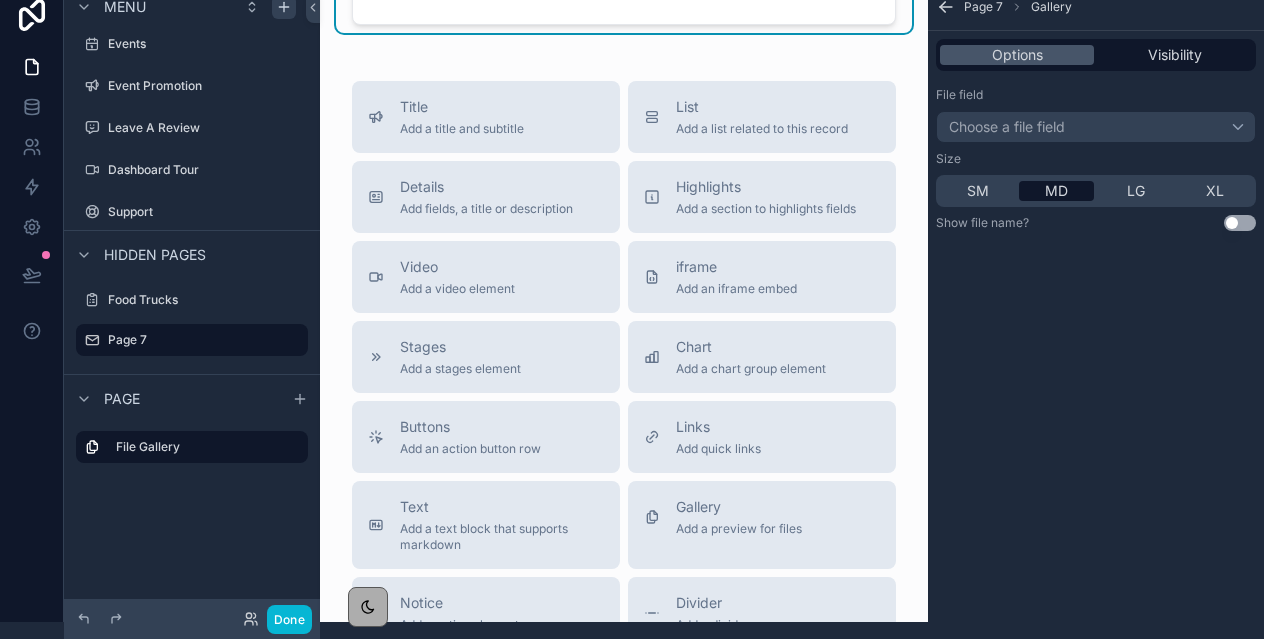 scroll, scrollTop: 0, scrollLeft: 0, axis: both 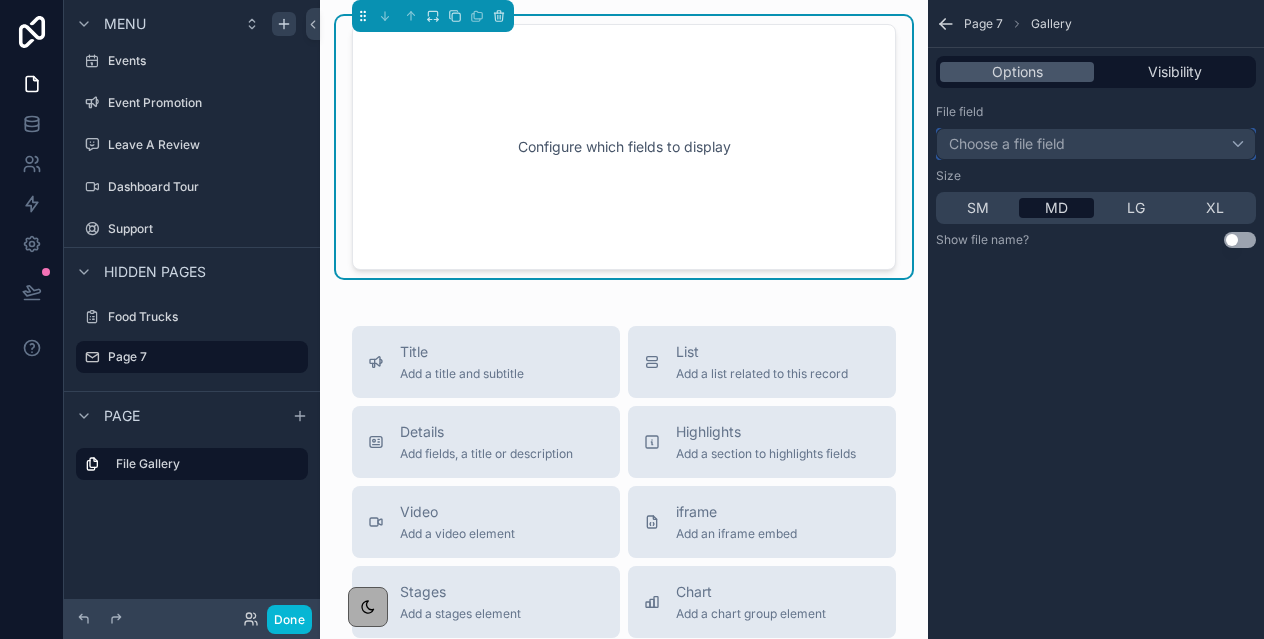 click on "Choose a file field" at bounding box center [1007, 143] 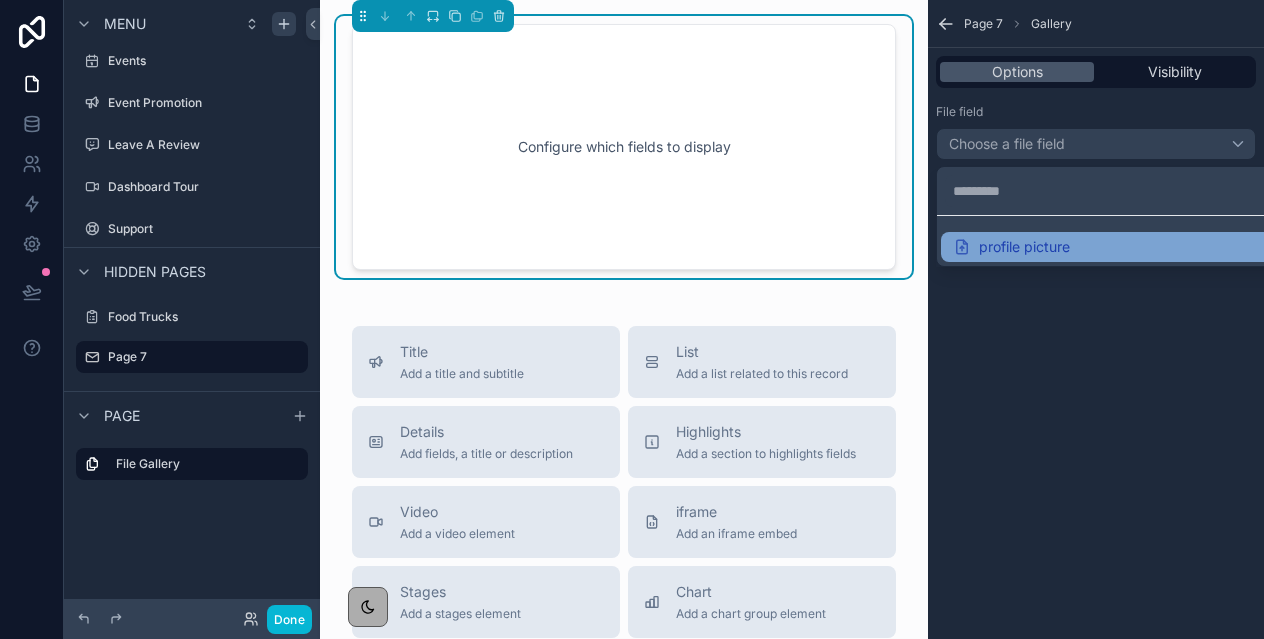 click on "profile picture" at bounding box center [1120, 247] 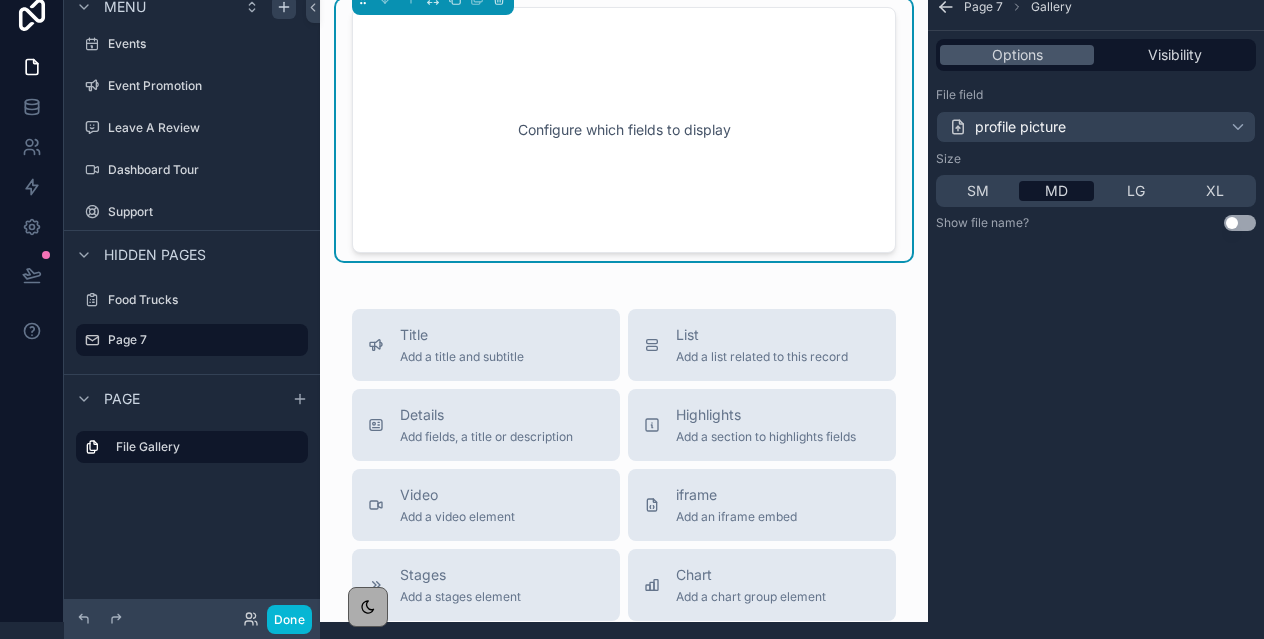 scroll, scrollTop: 0, scrollLeft: 0, axis: both 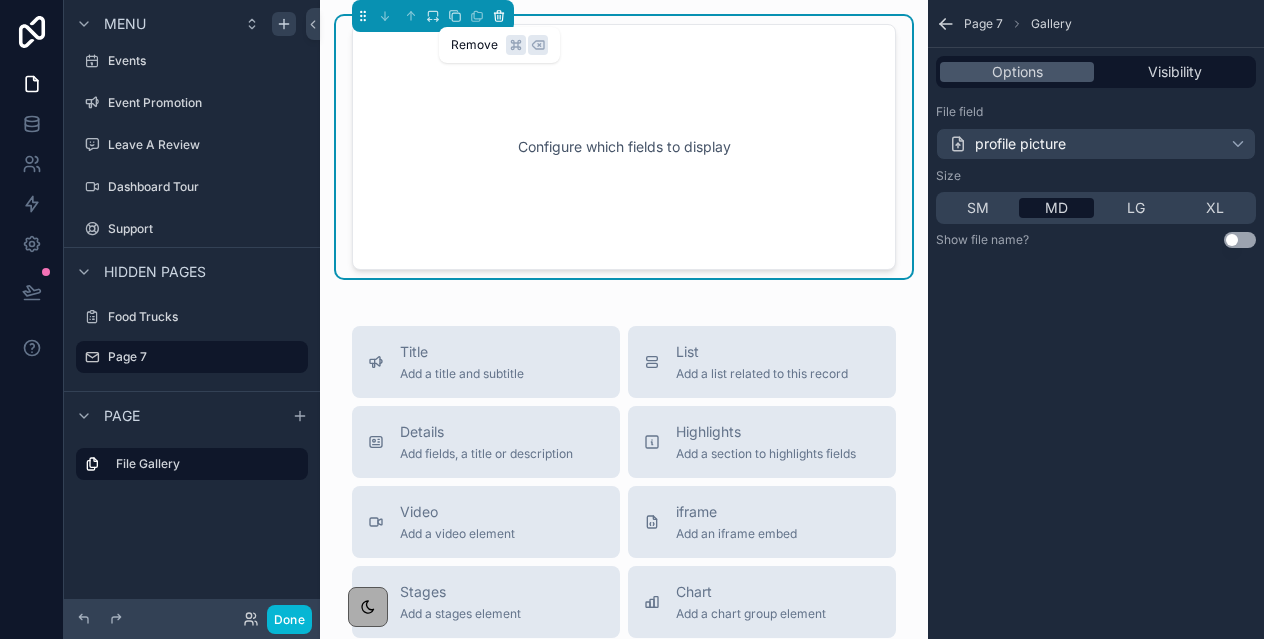 click 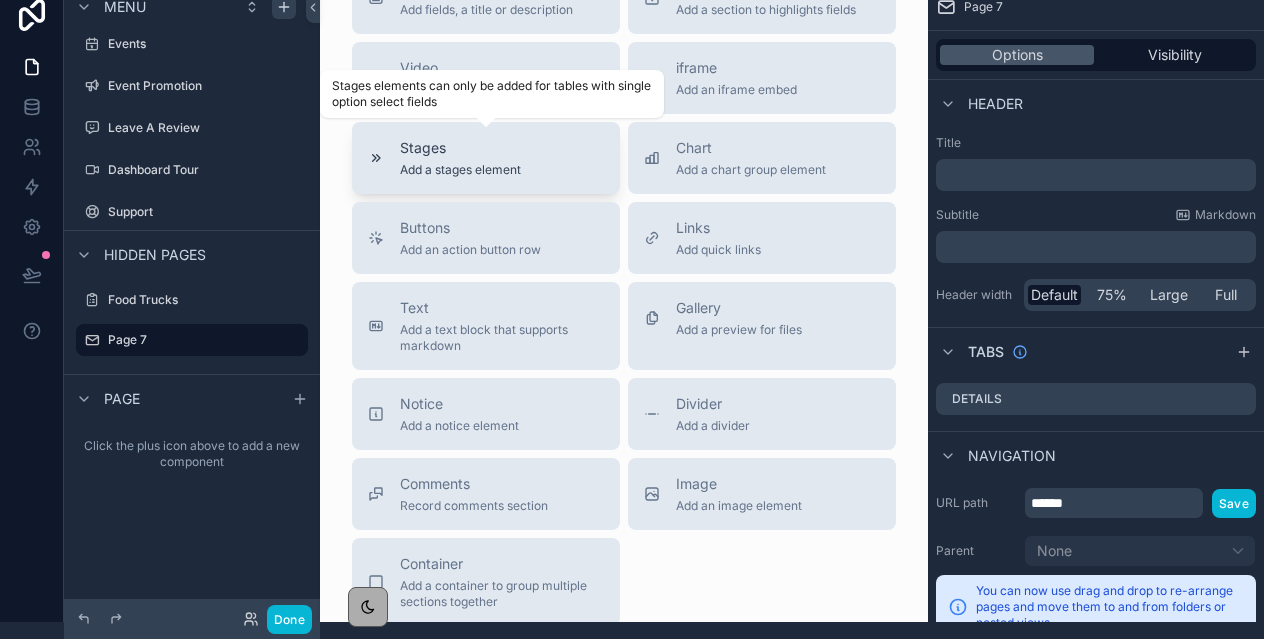 scroll, scrollTop: 345, scrollLeft: 0, axis: vertical 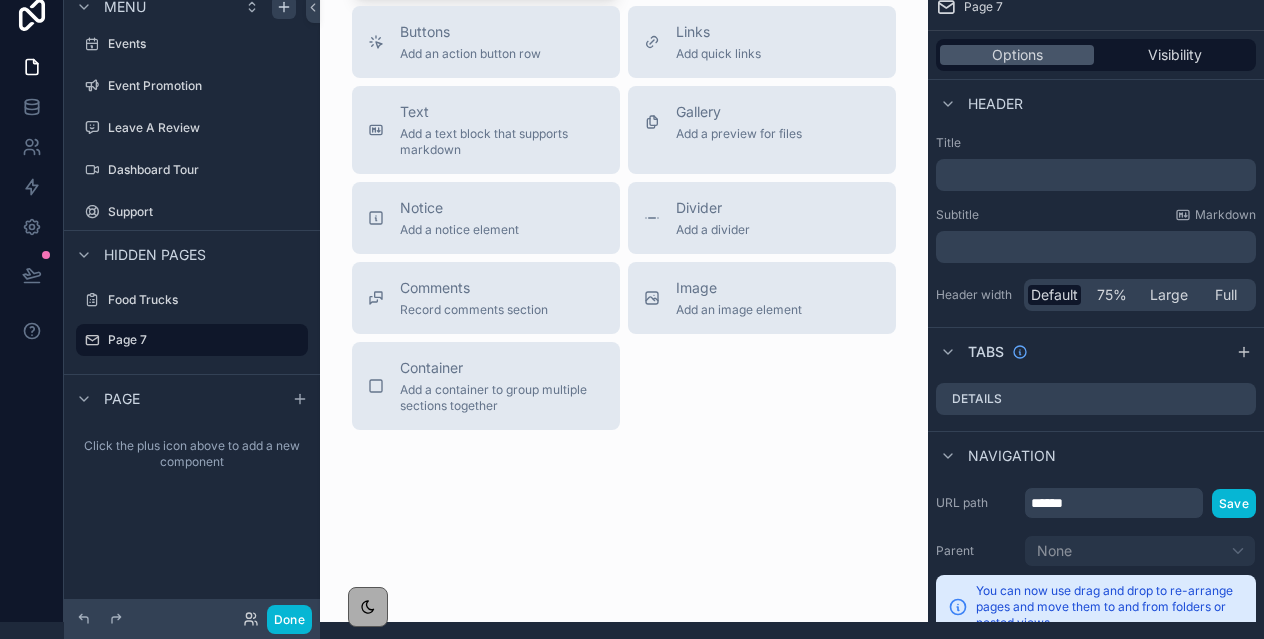 click on "Comments Record comments section" at bounding box center (486, 298) 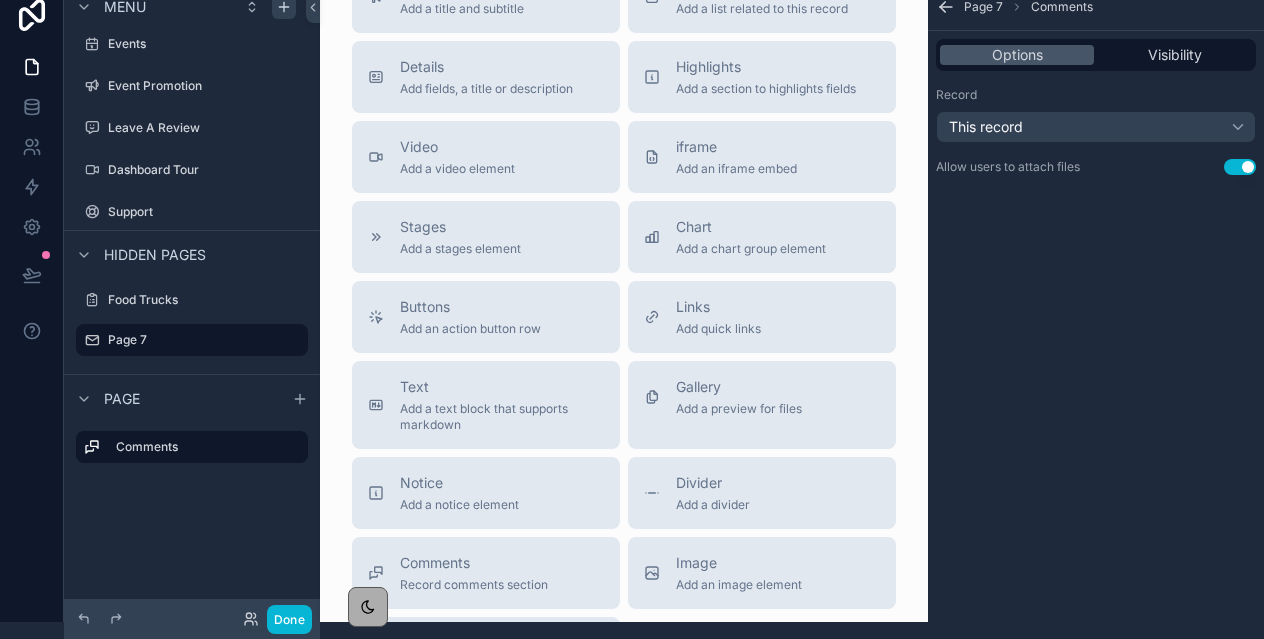 scroll, scrollTop: 0, scrollLeft: 0, axis: both 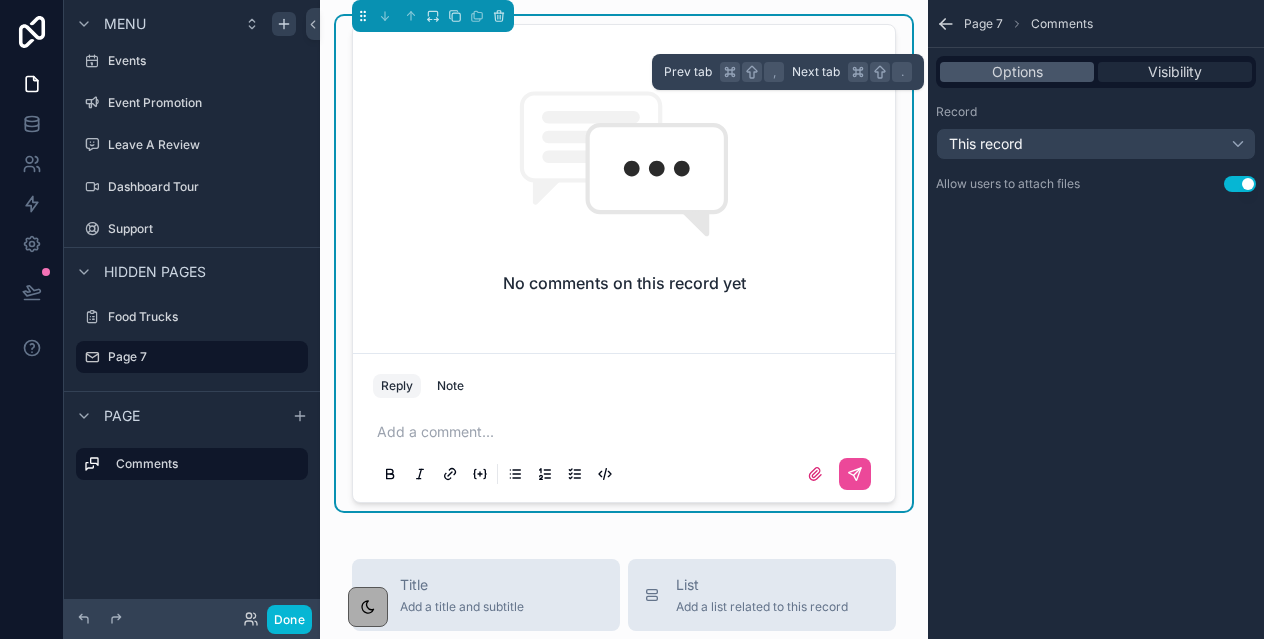 click on "Visibility" at bounding box center [1175, 72] 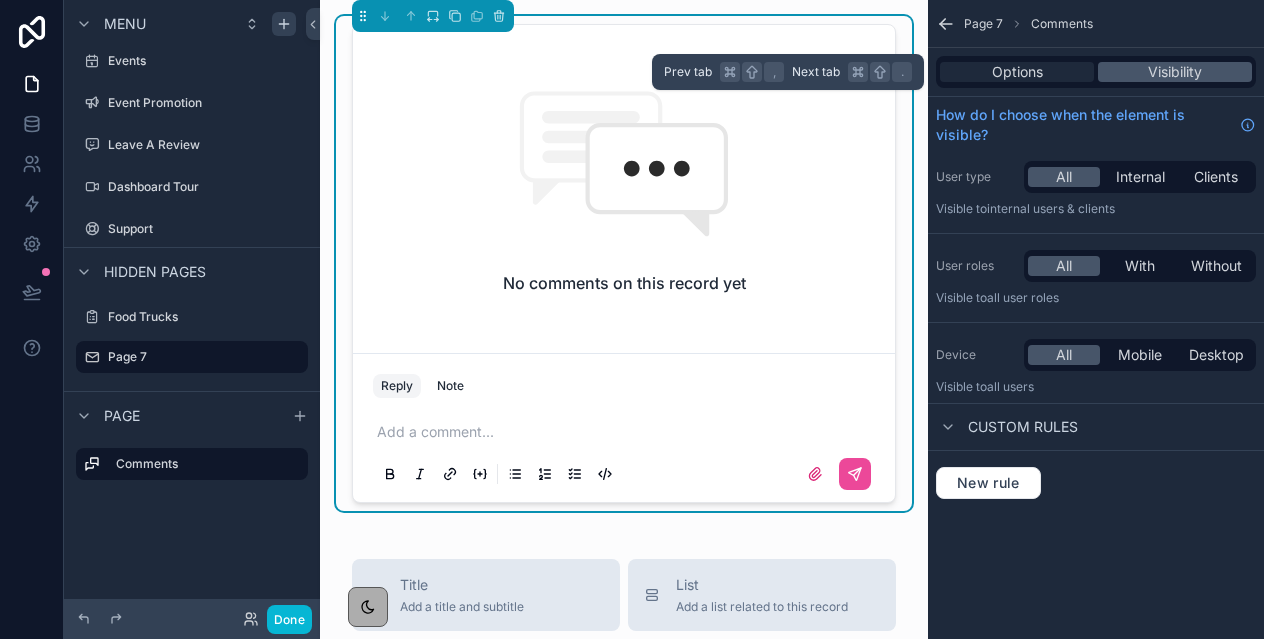 click on "Options" at bounding box center [1017, 72] 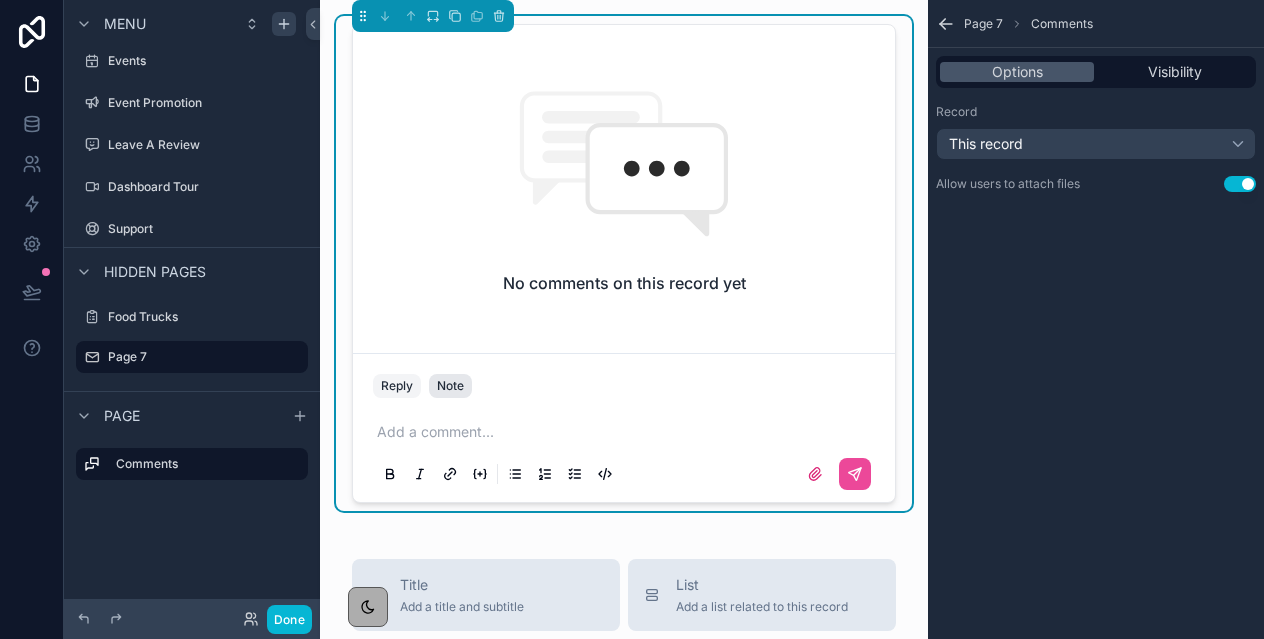click on "Note" at bounding box center [450, 386] 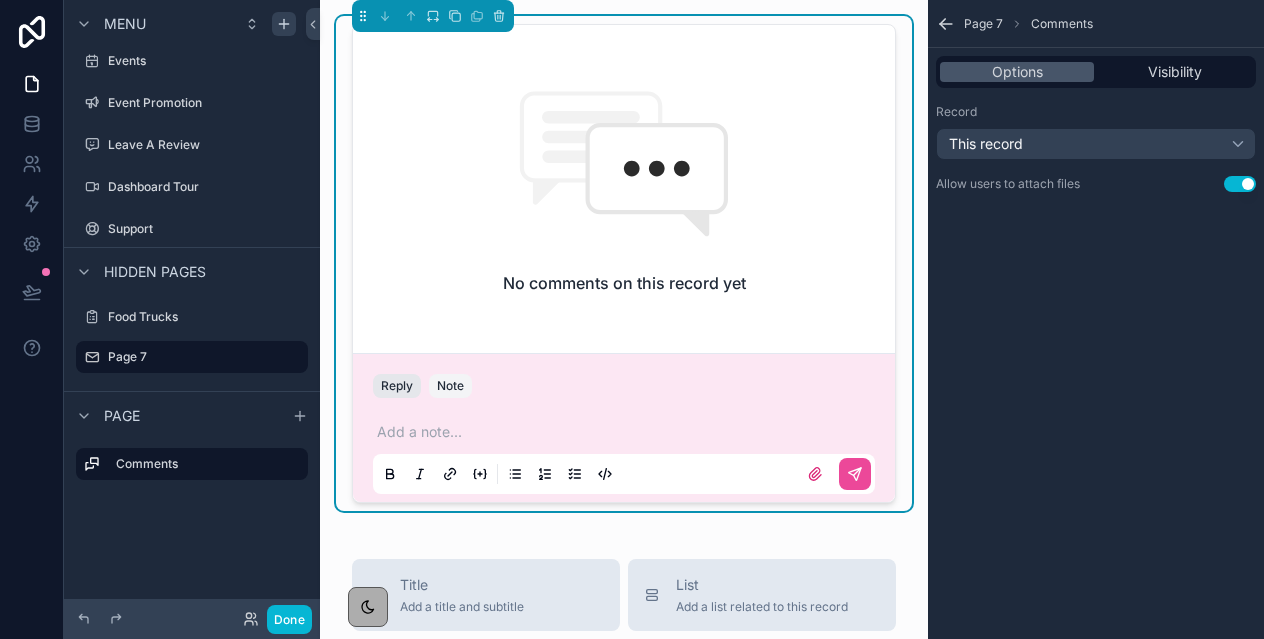 click on "Reply" at bounding box center [397, 386] 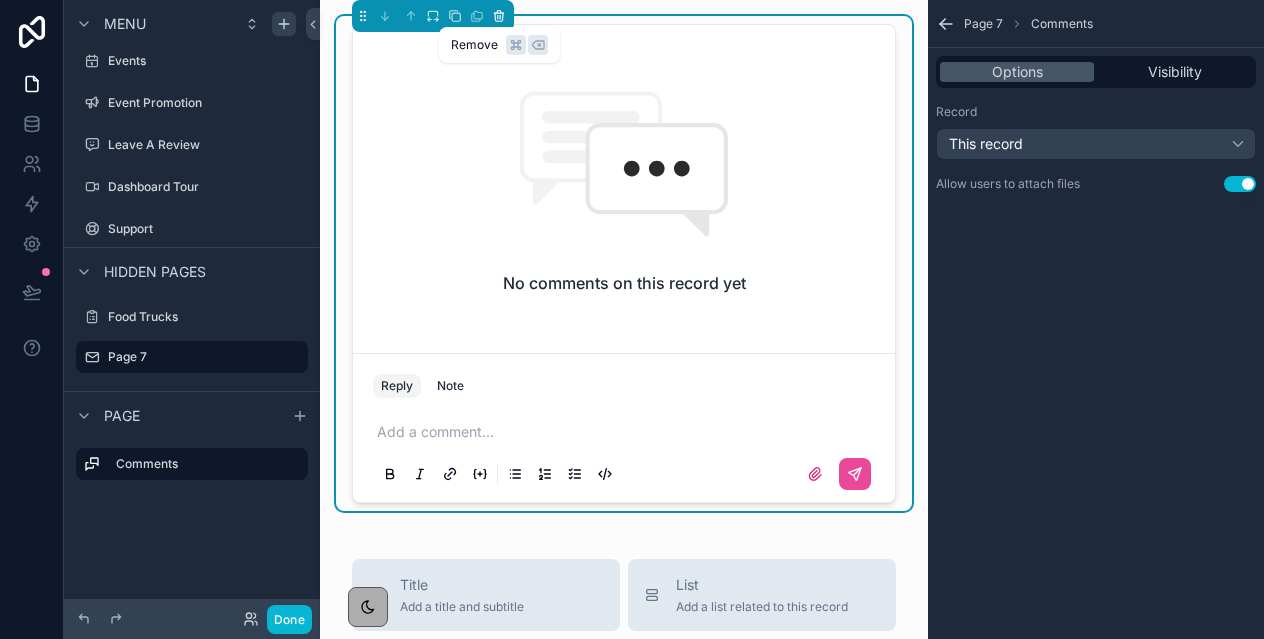click 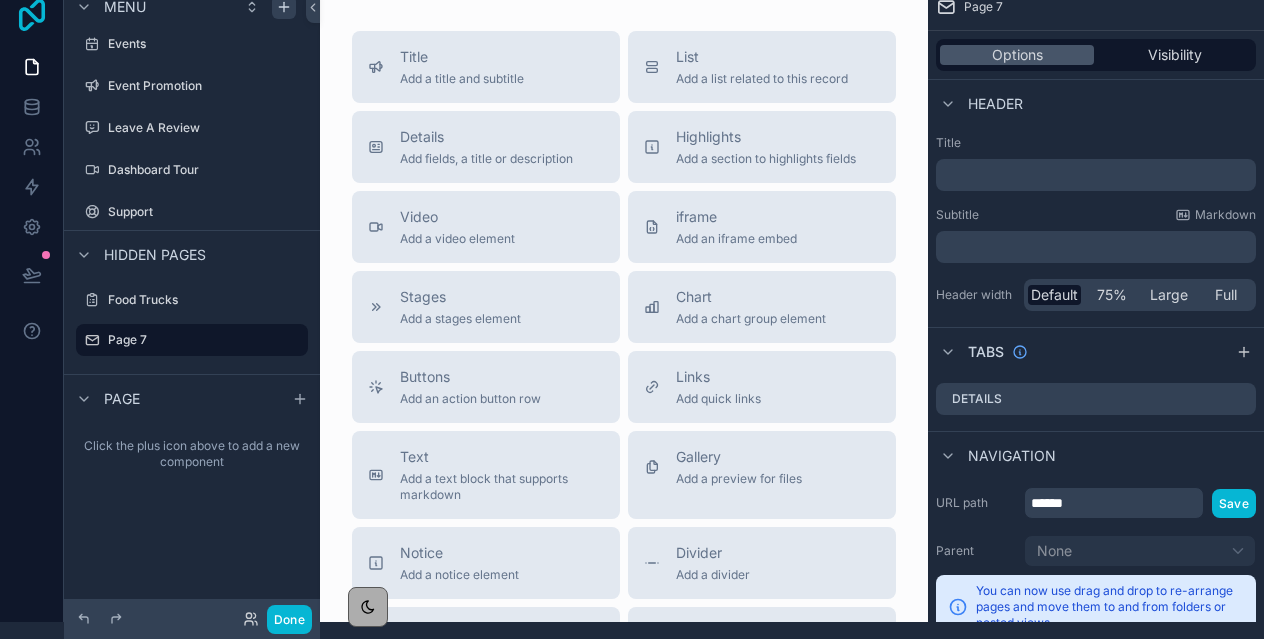 click 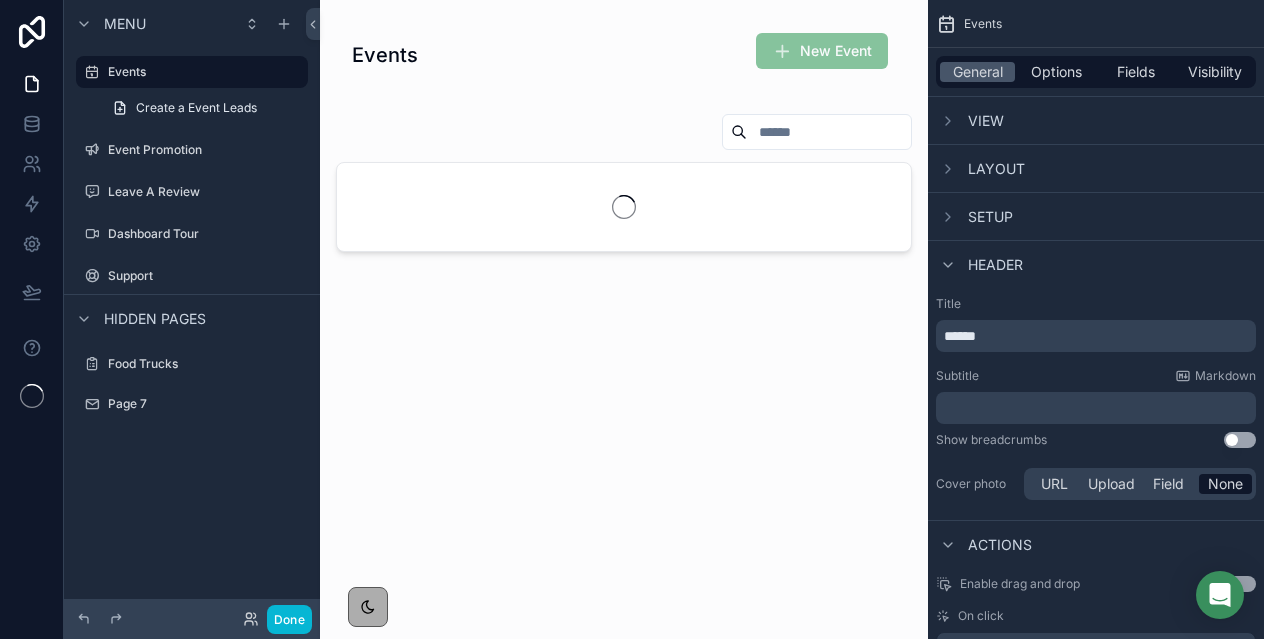 scroll, scrollTop: 0, scrollLeft: 0, axis: both 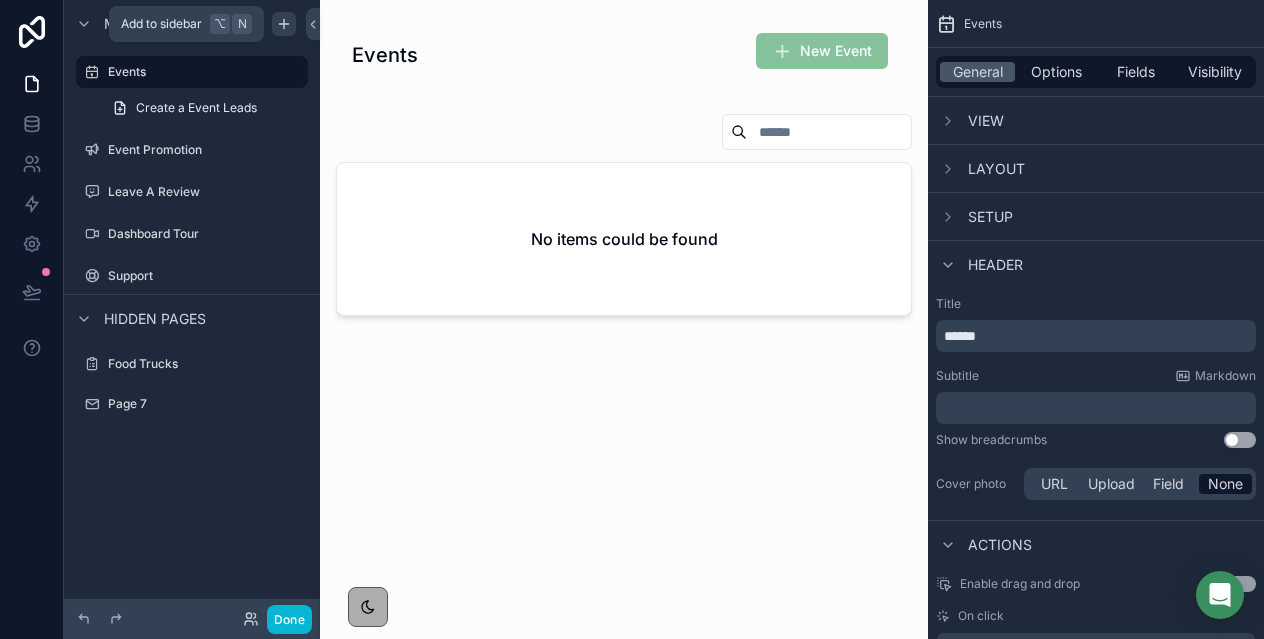 click at bounding box center [284, 24] 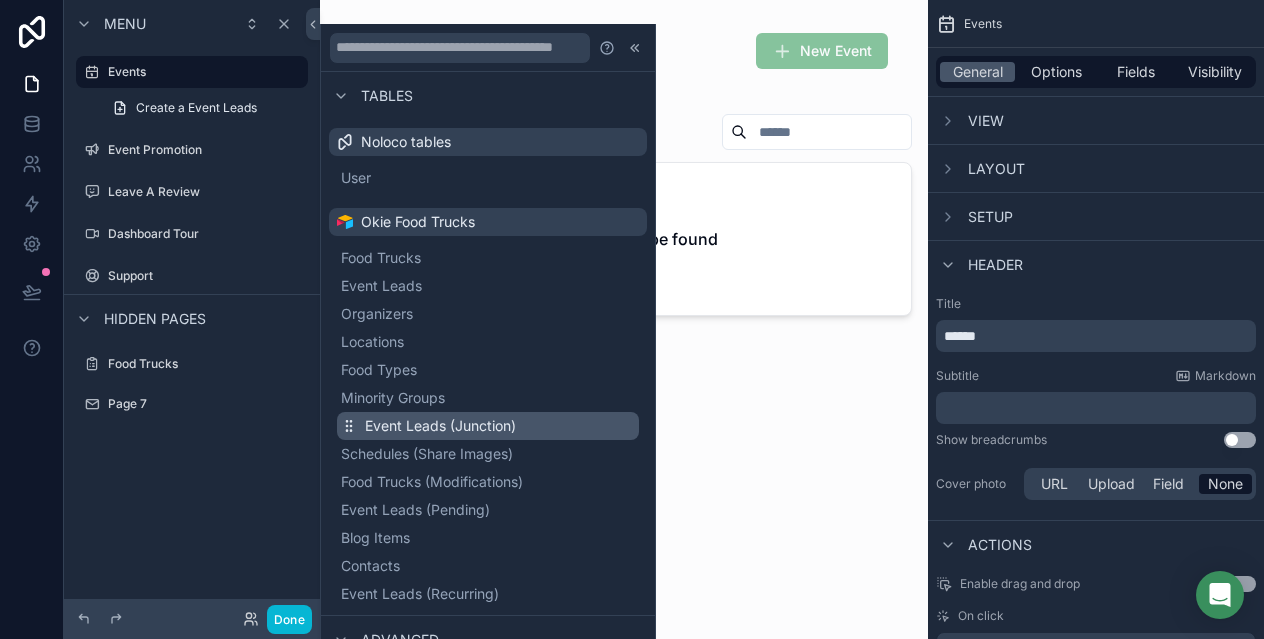 scroll, scrollTop: 177, scrollLeft: 0, axis: vertical 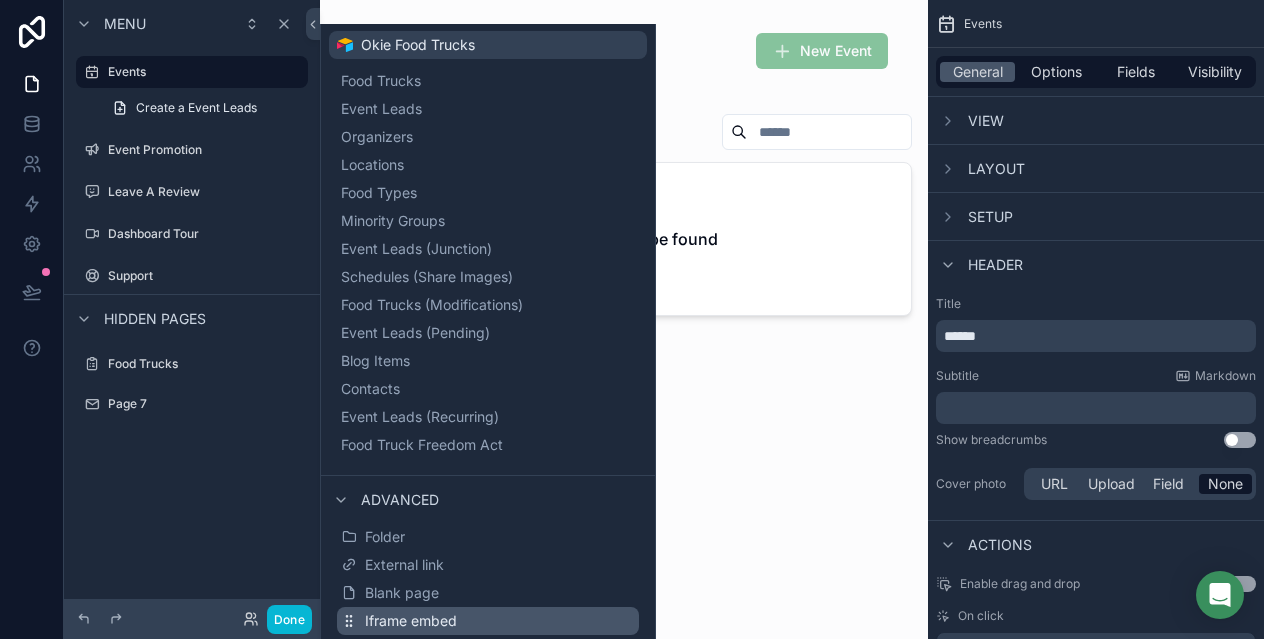 click on "Iframe embed" at bounding box center [411, 621] 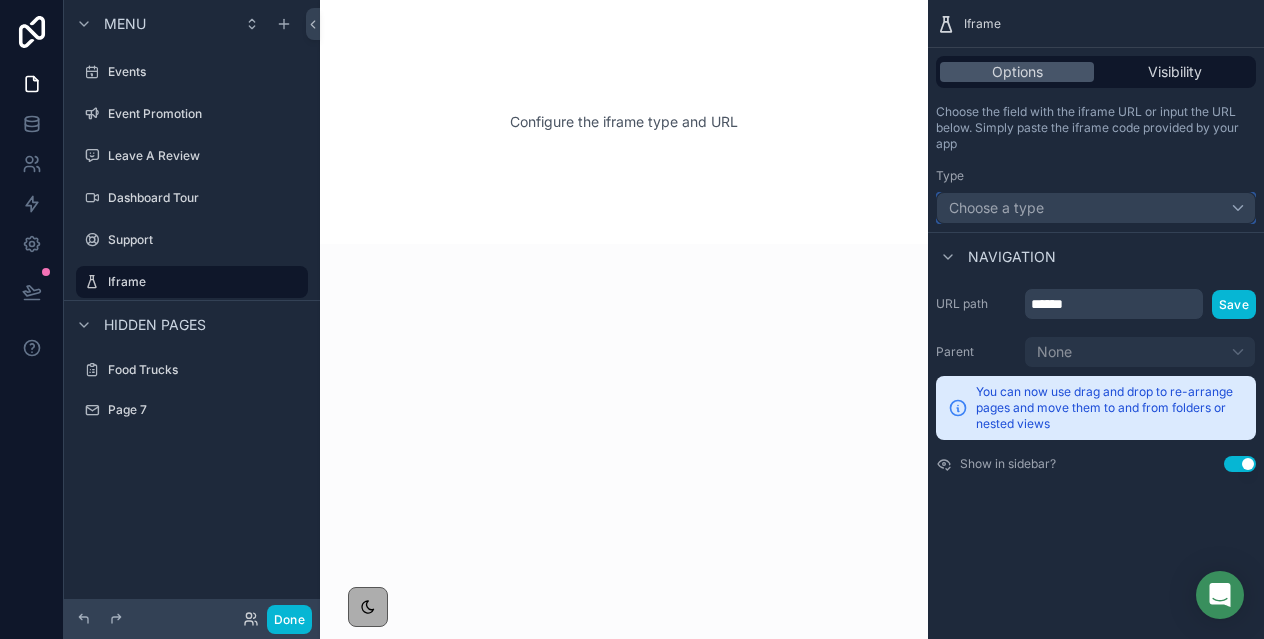 click on "Choose a type" at bounding box center (996, 207) 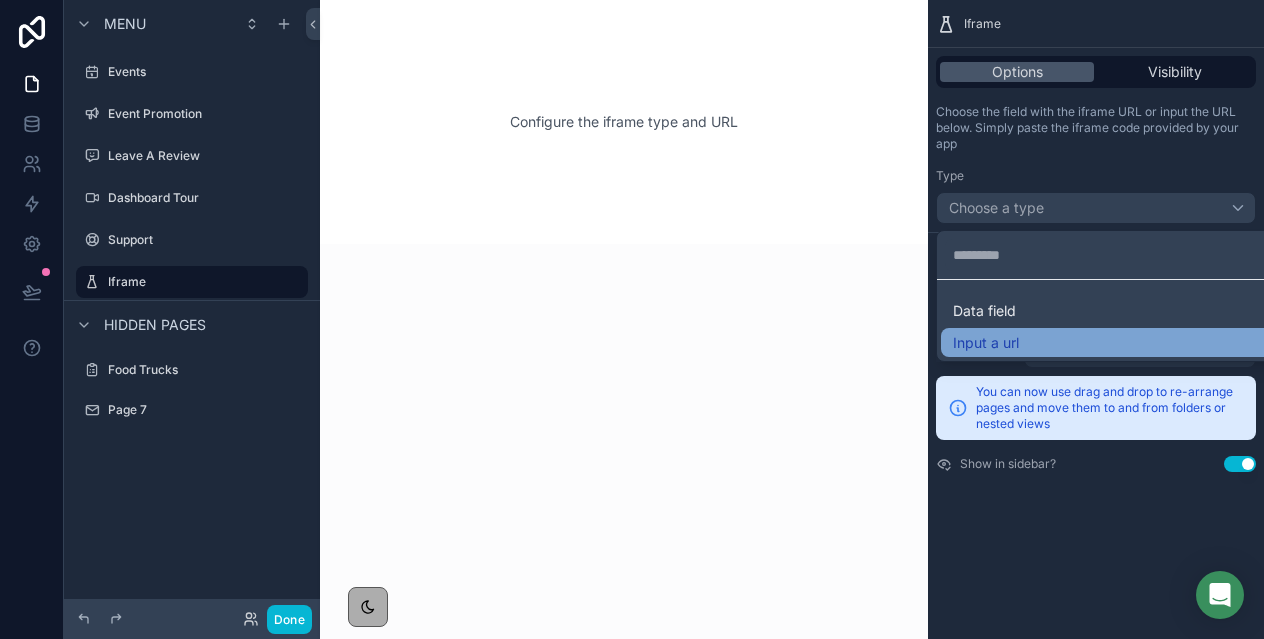 click on "Input a url" at bounding box center [1120, 343] 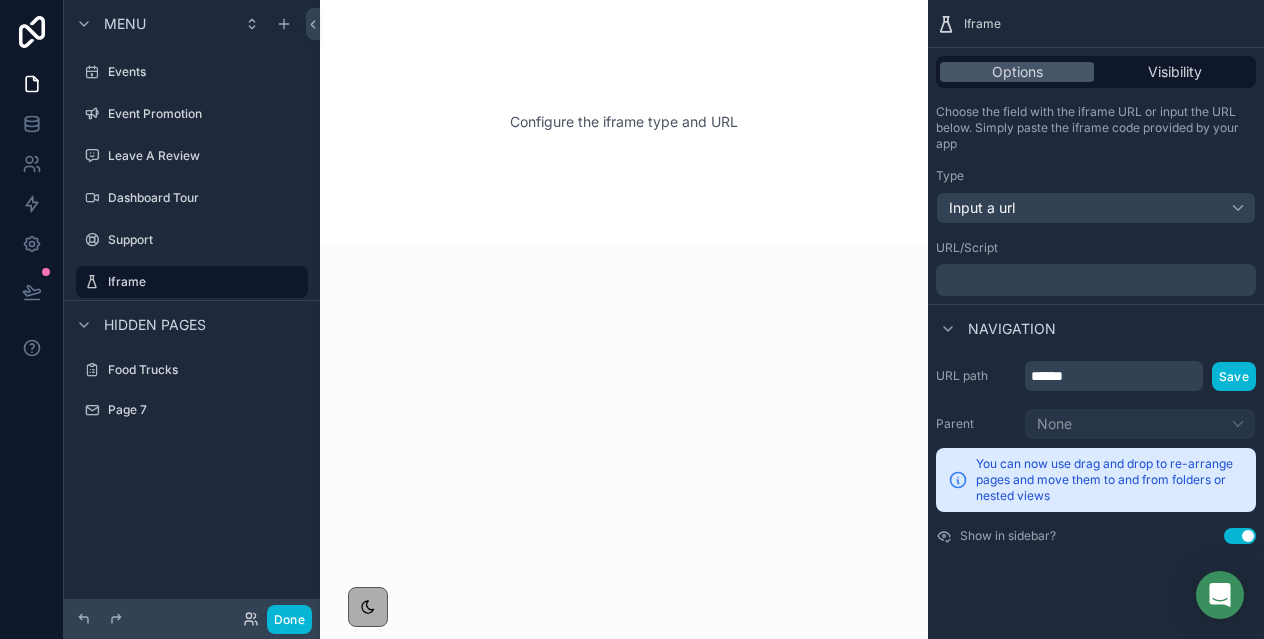 click on "﻿" at bounding box center [1098, 280] 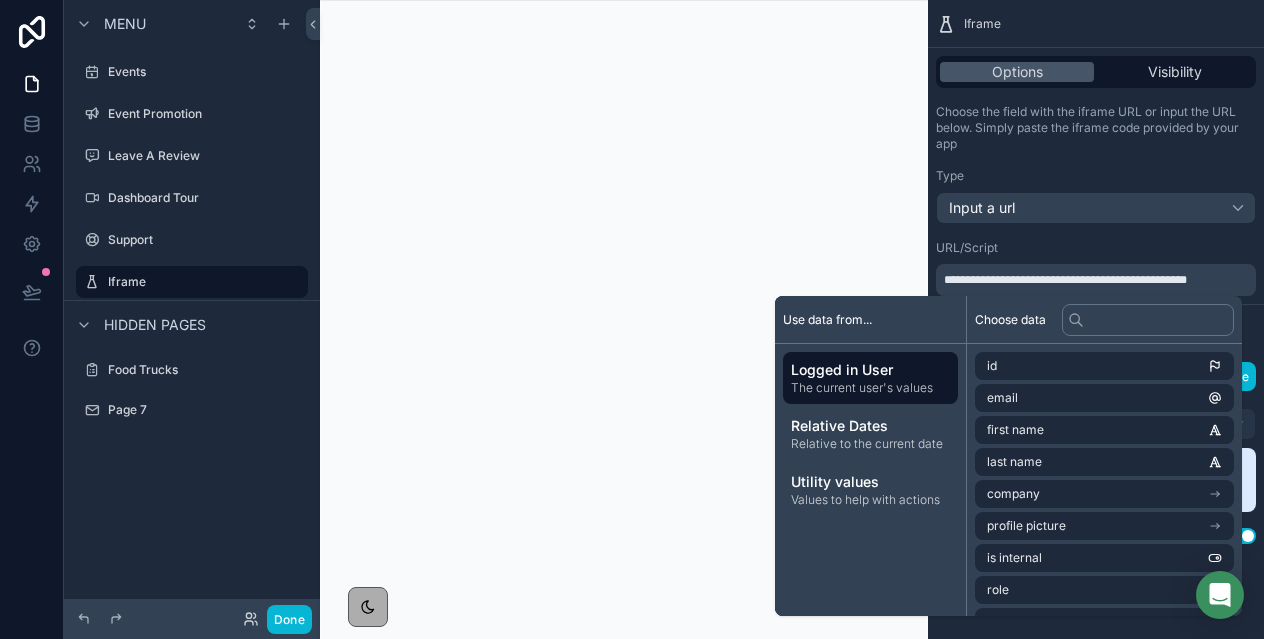 click on "URL/Script" at bounding box center [1096, 248] 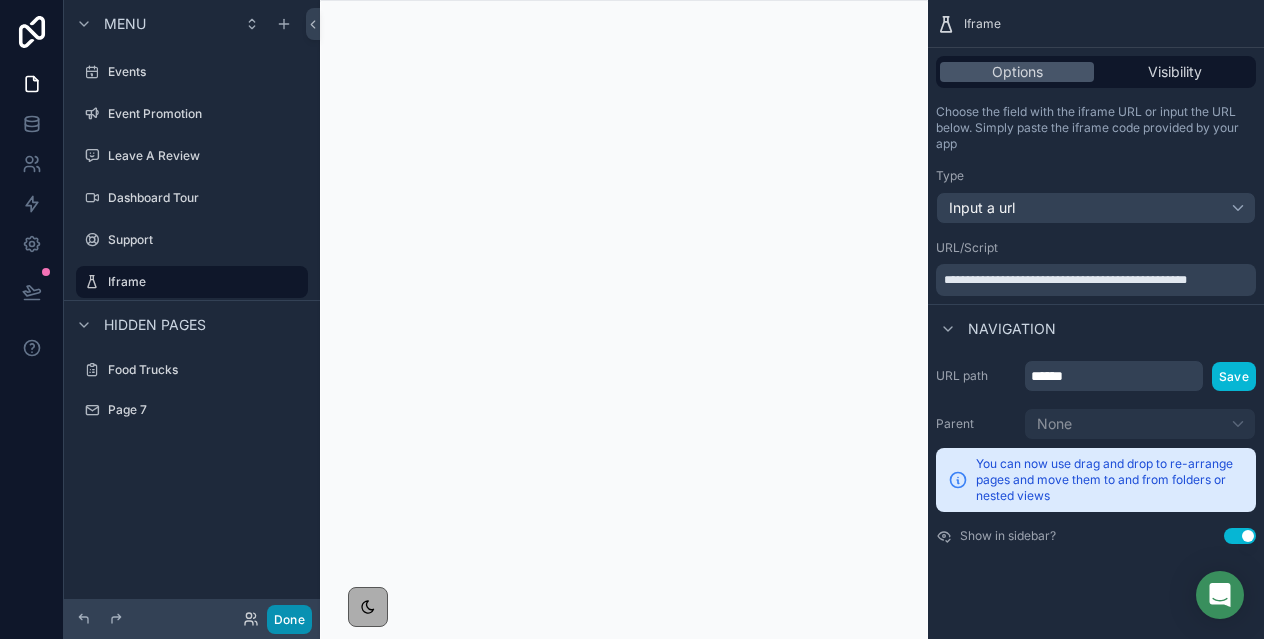 click on "Done" at bounding box center (289, 619) 